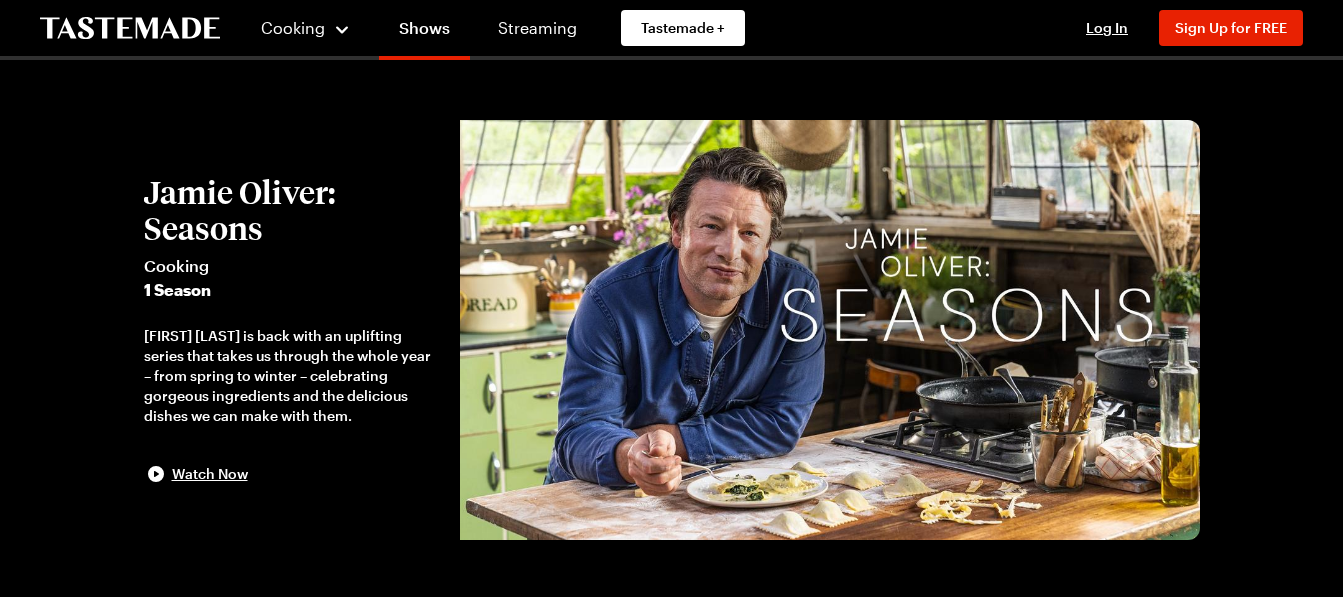 scroll, scrollTop: 0, scrollLeft: 0, axis: both 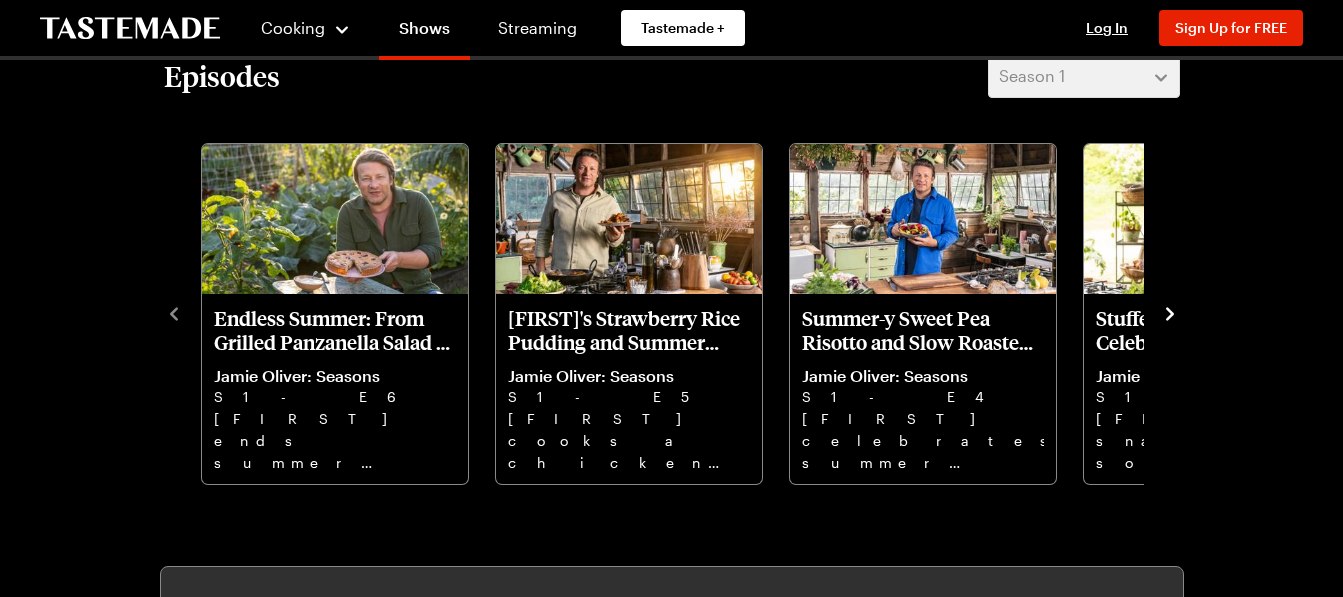click 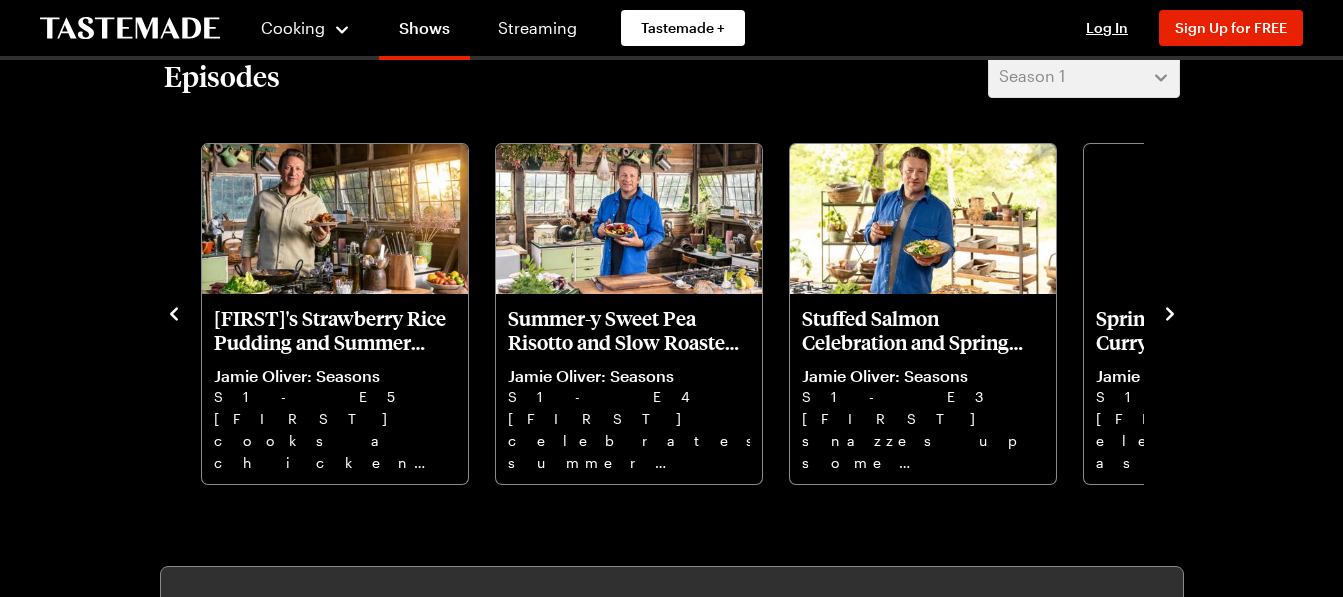 scroll, scrollTop: 0, scrollLeft: 0, axis: both 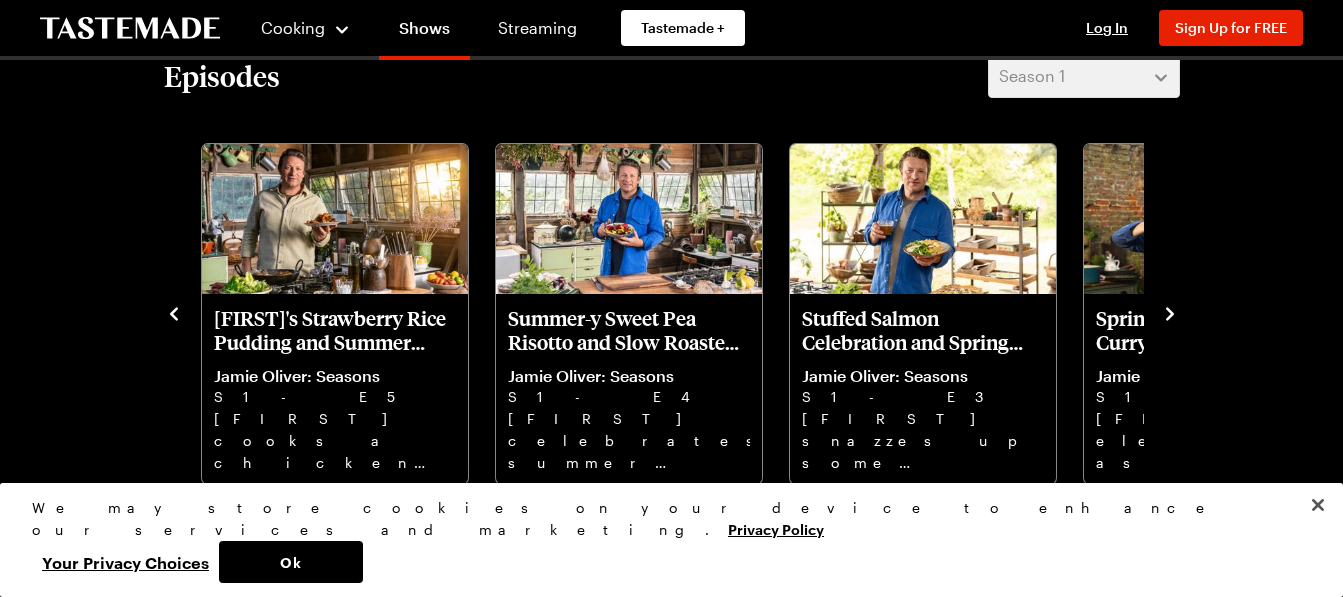 click 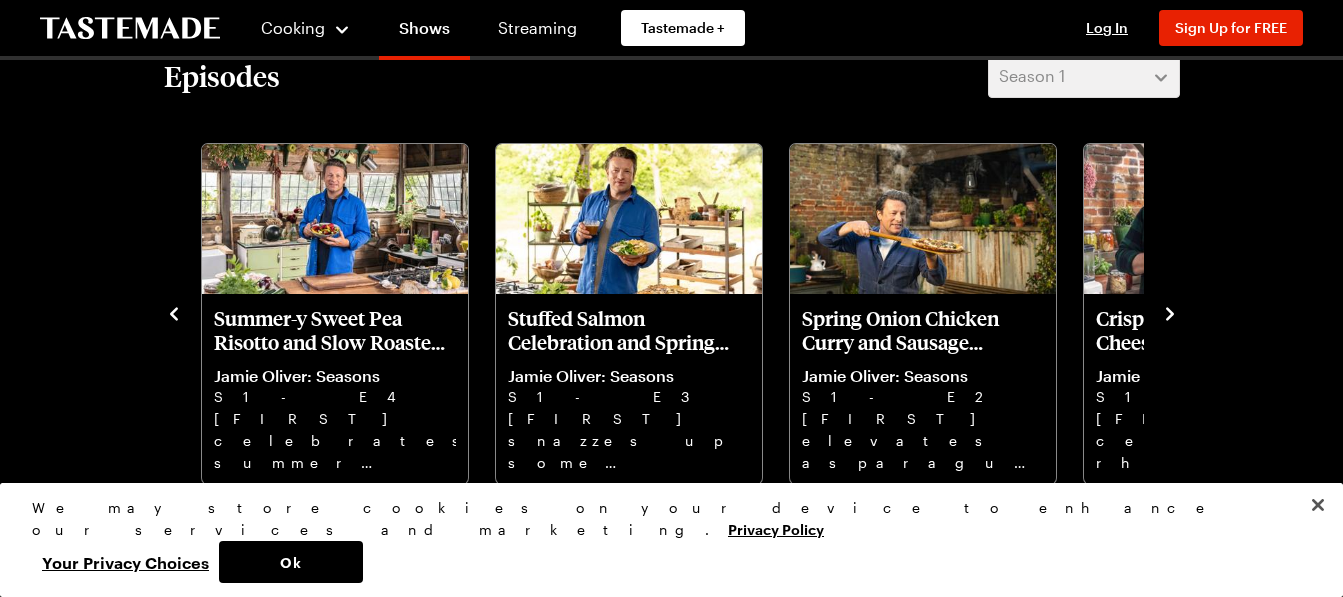 click 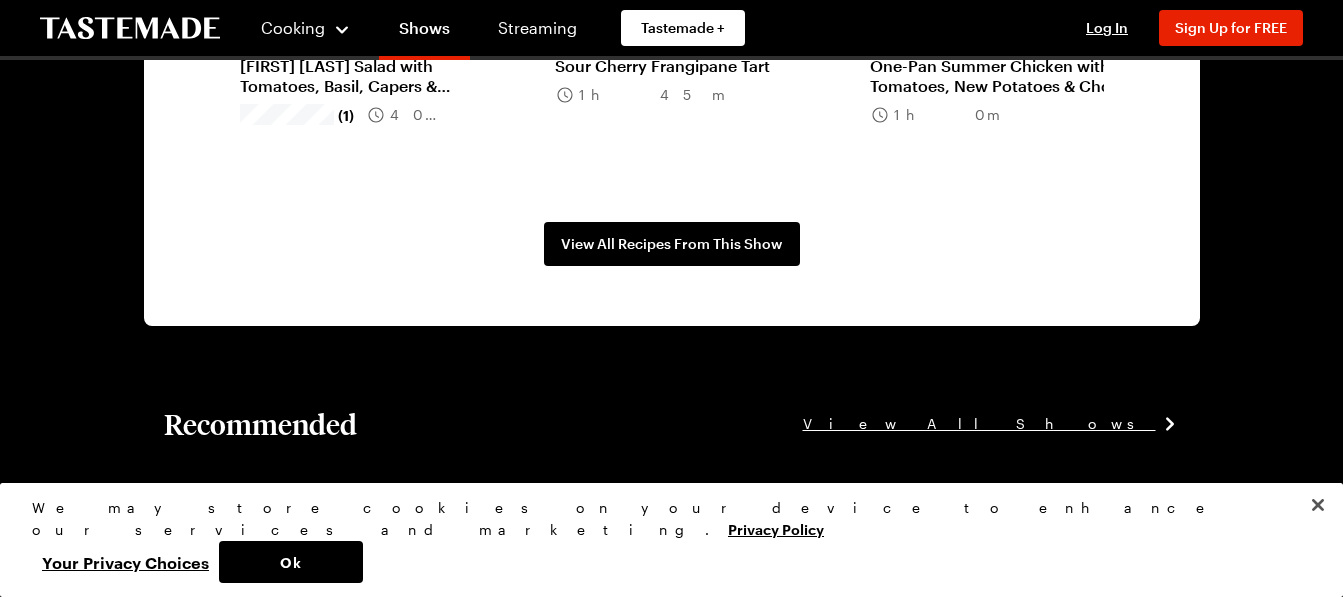 scroll, scrollTop: 2551, scrollLeft: 0, axis: vertical 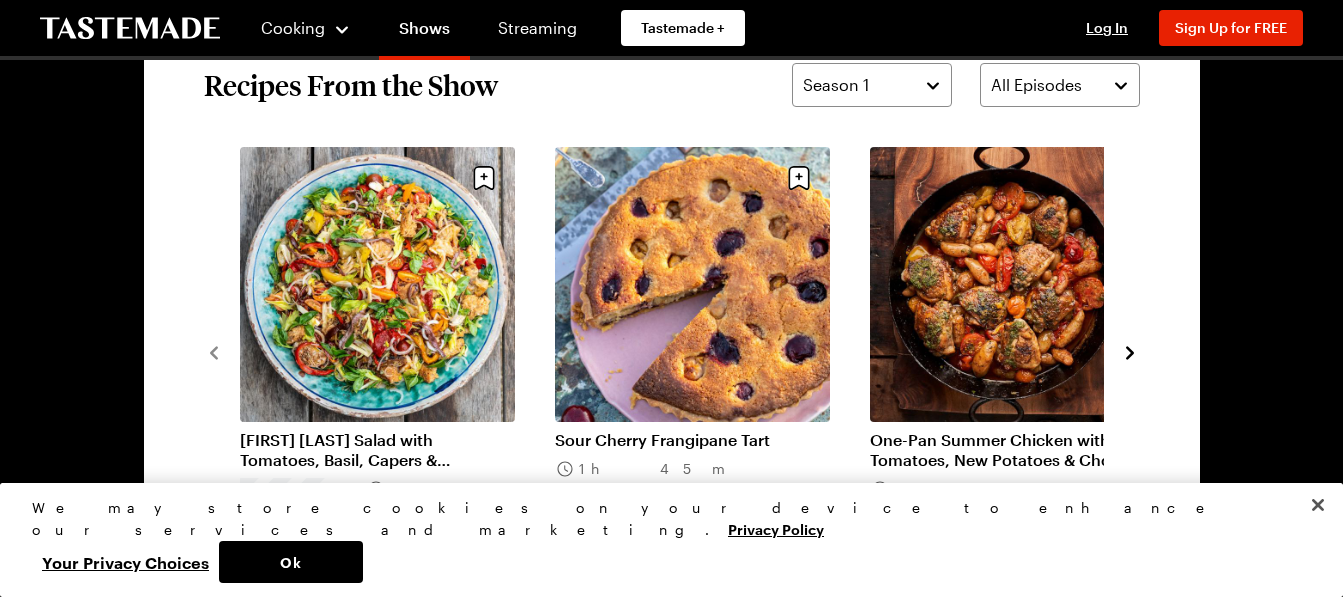click 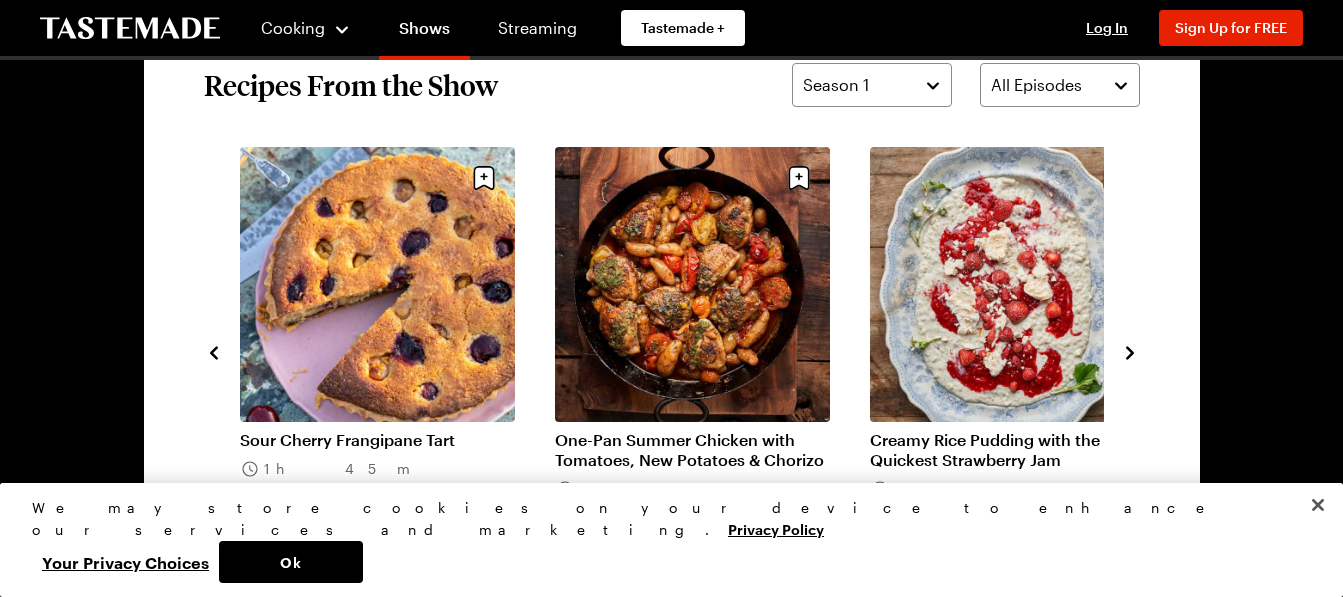 click 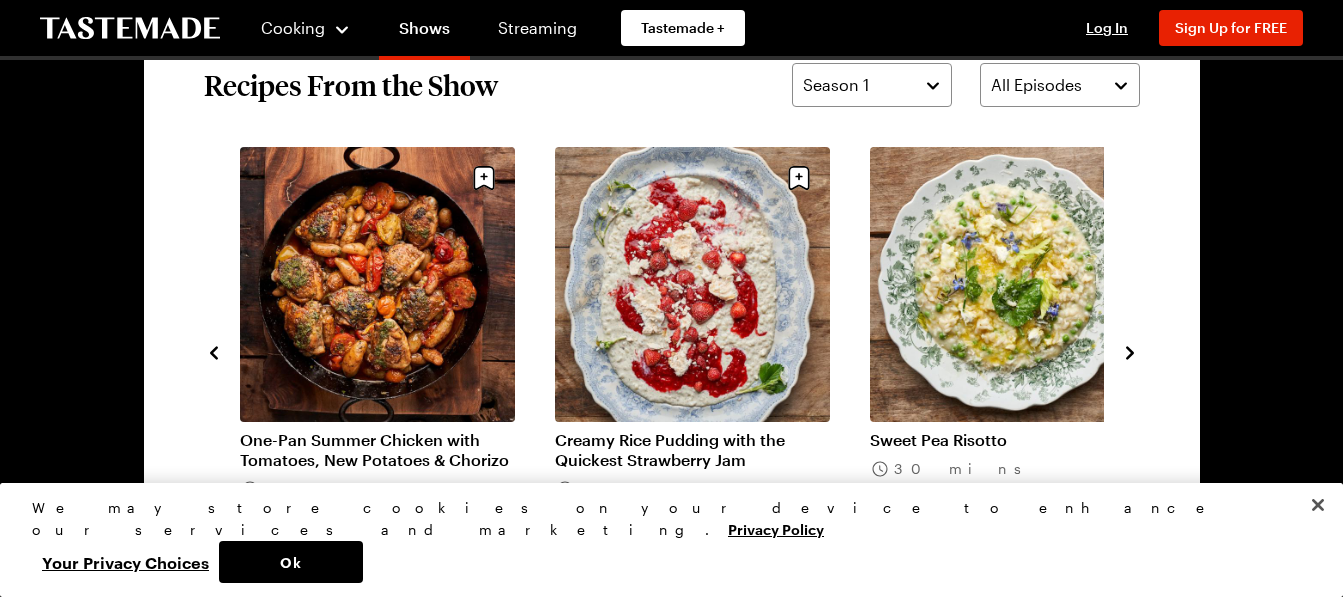click 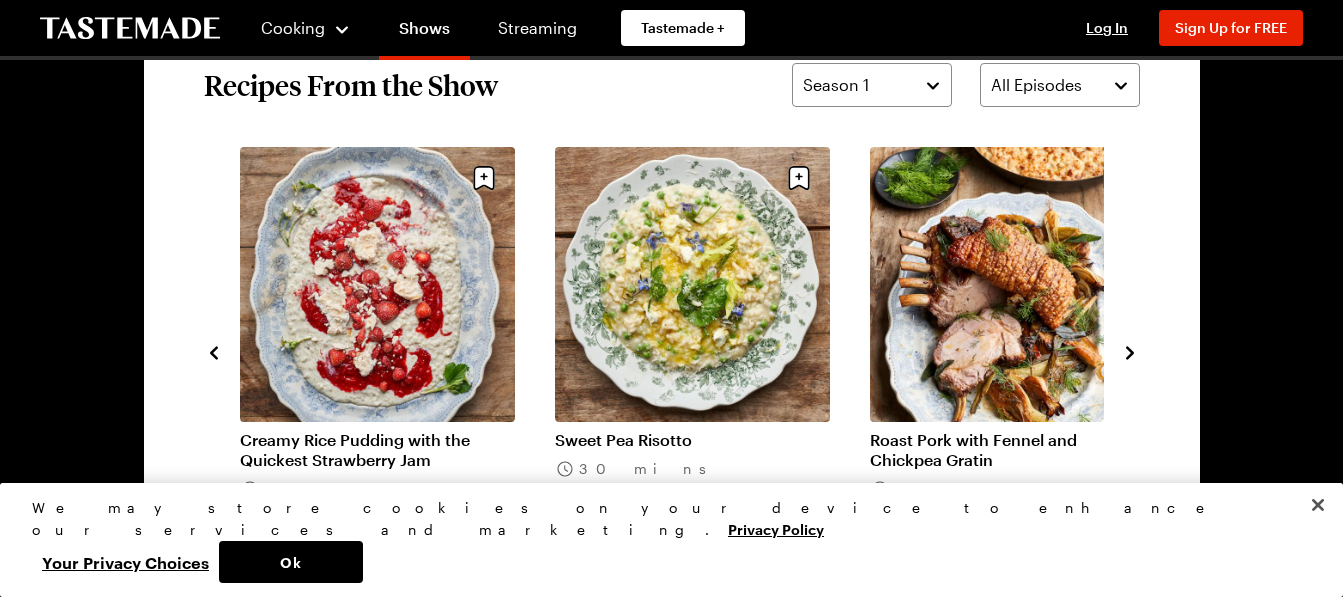 click 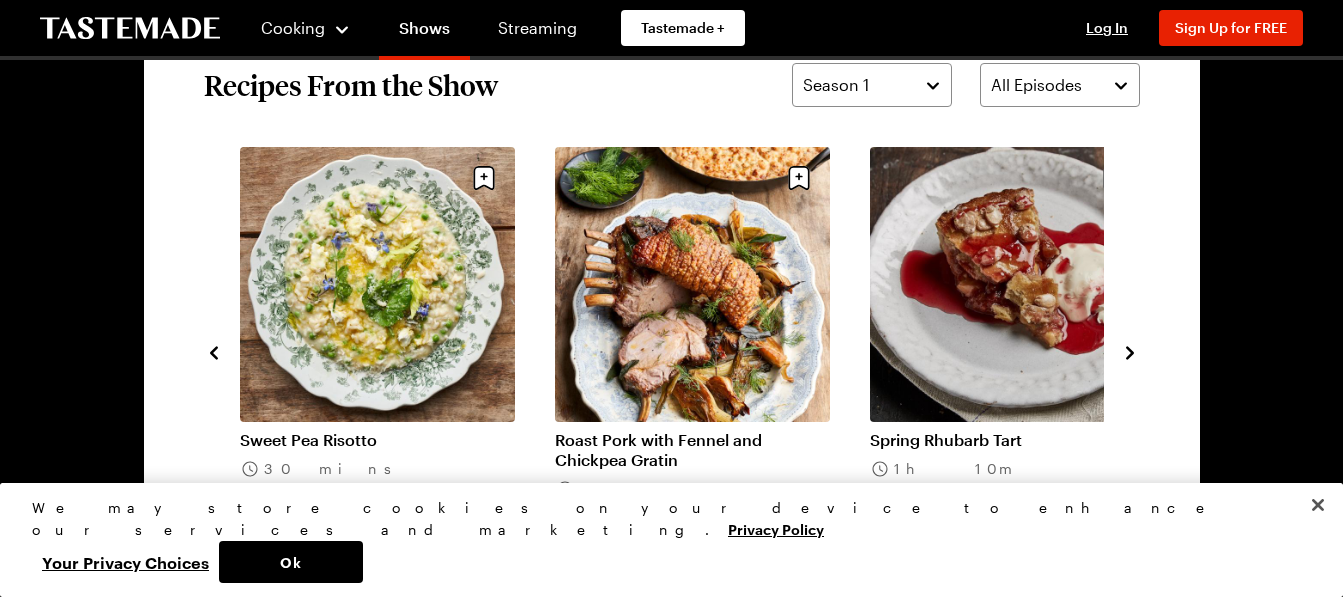 click 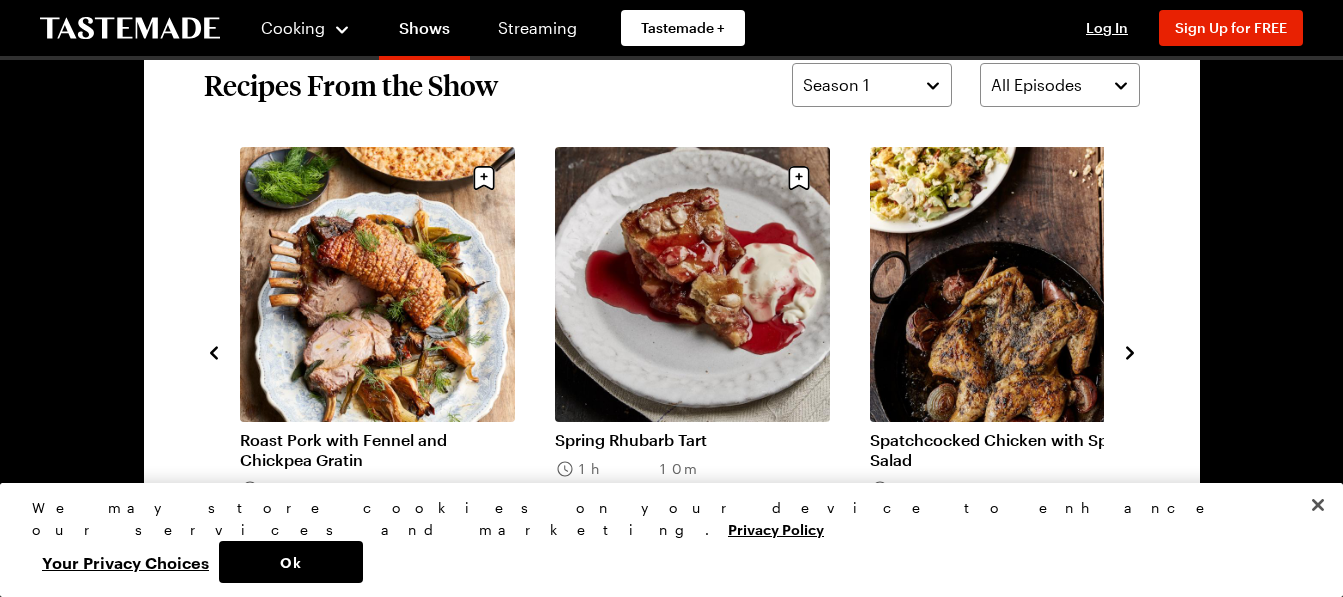 click 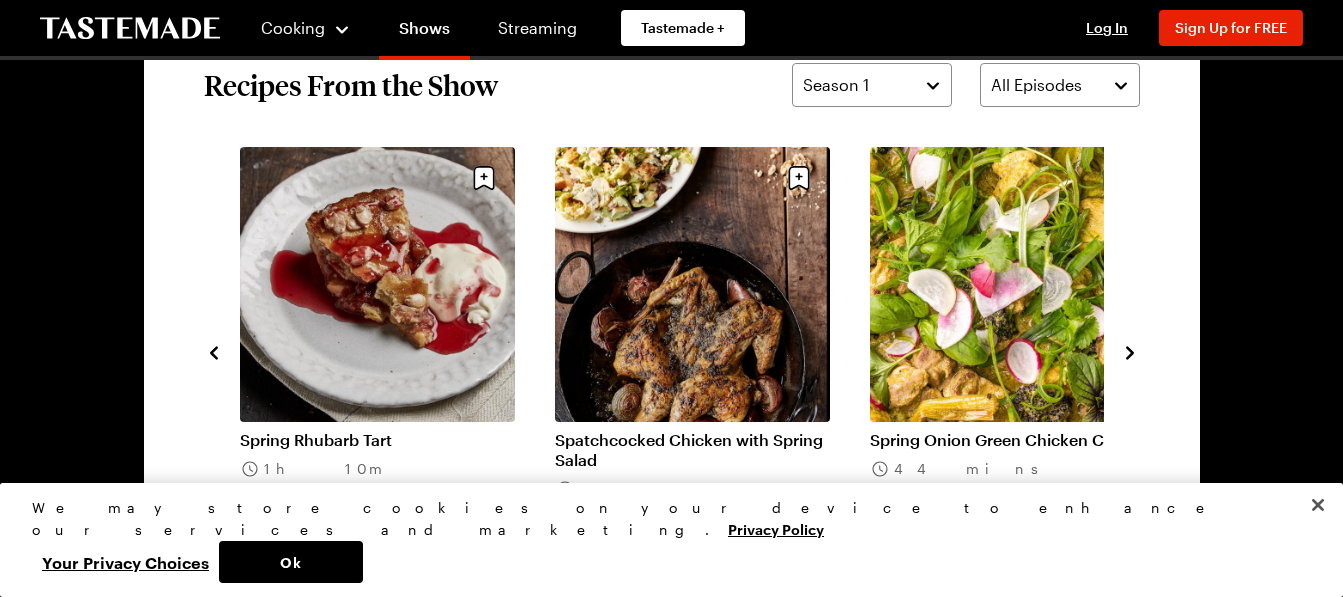 click 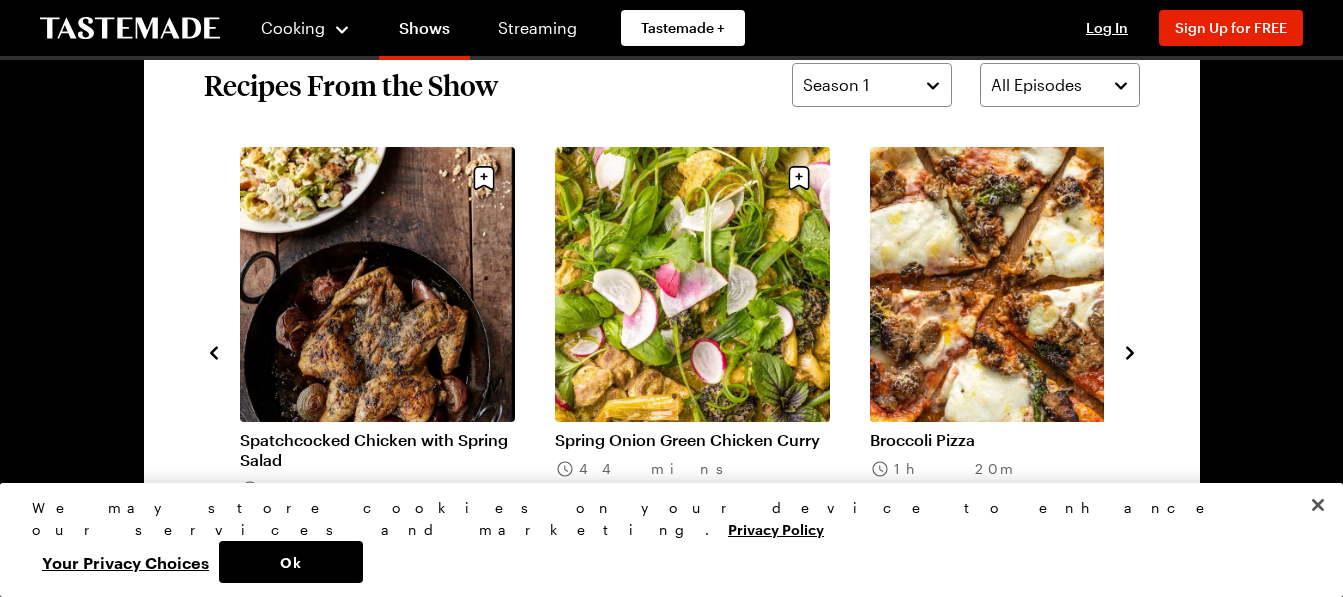 click 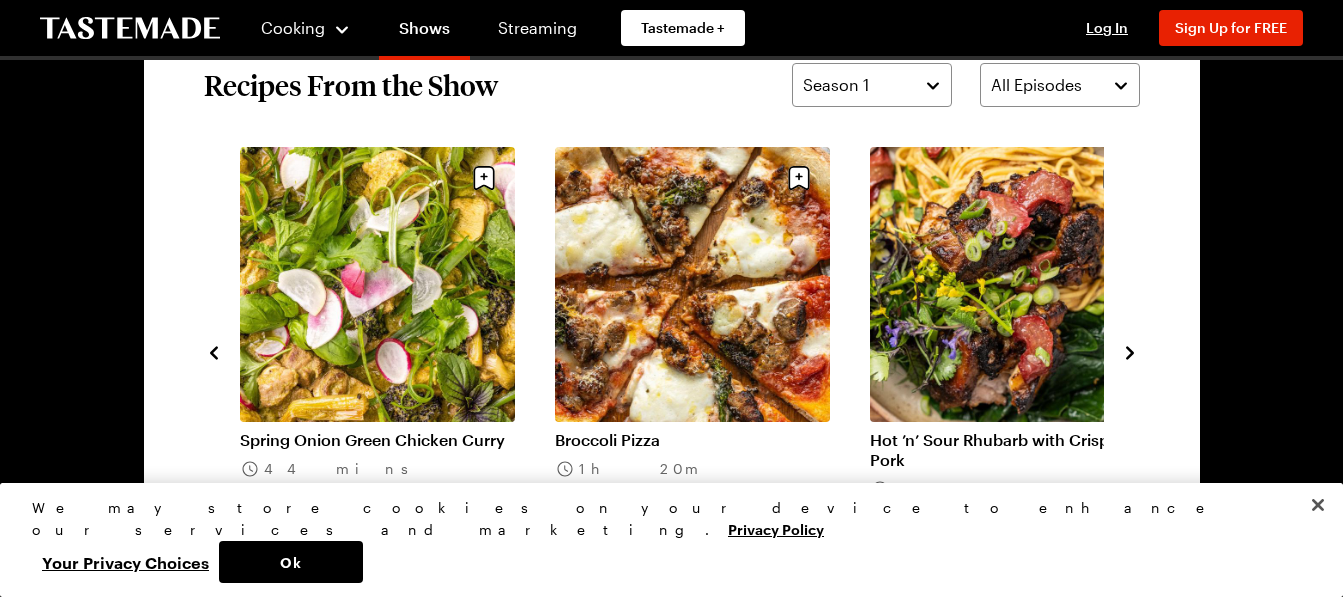 click 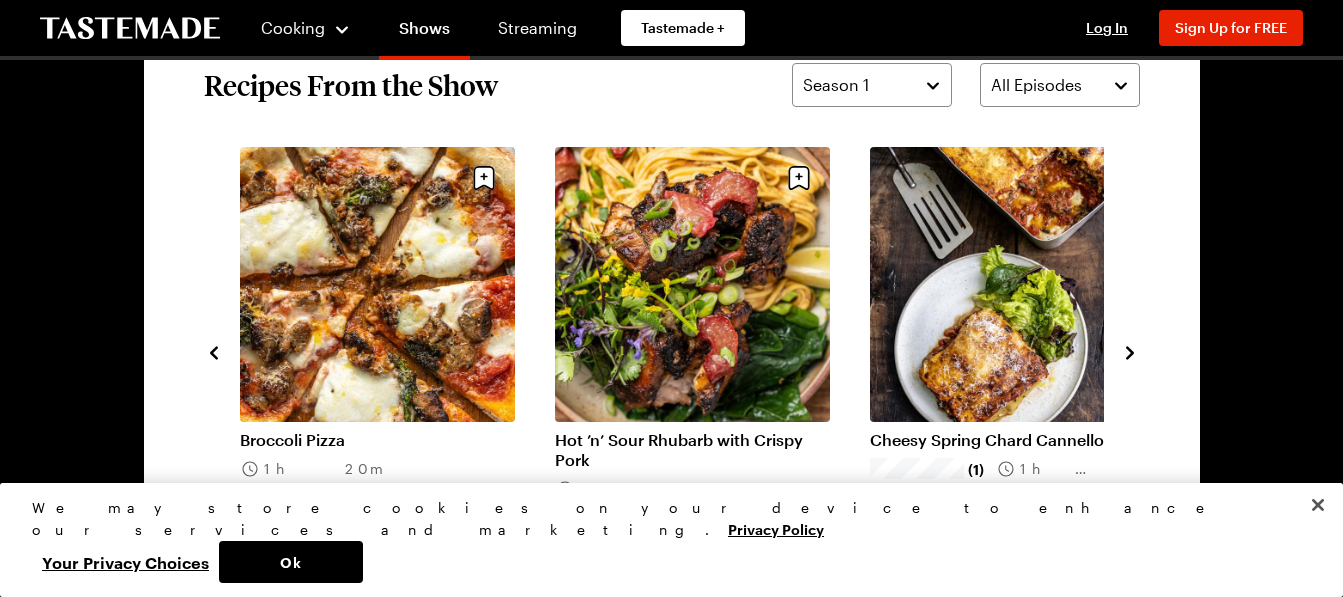 click 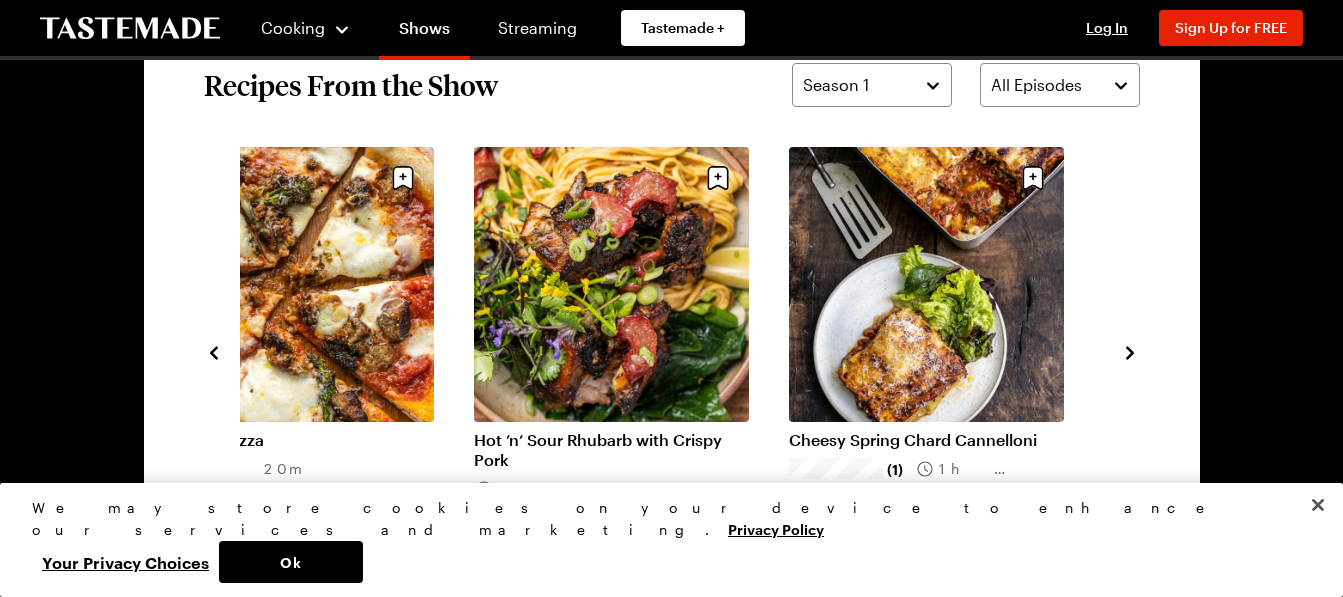 click 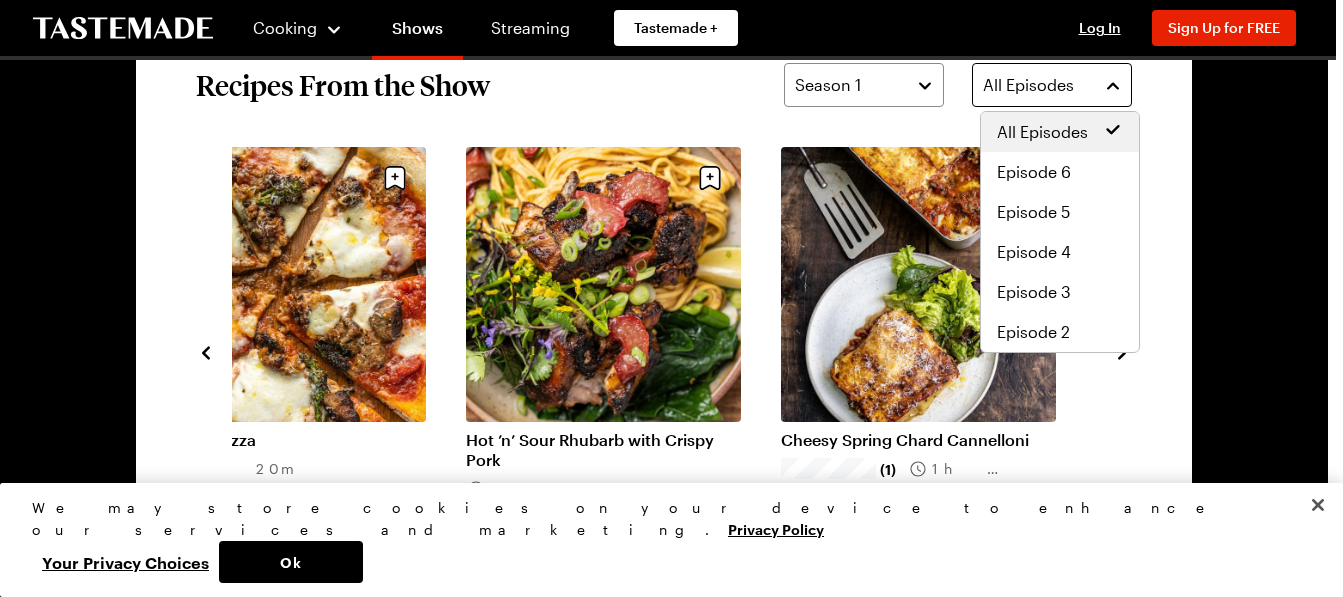 click on "All Episodes" at bounding box center (1052, 85) 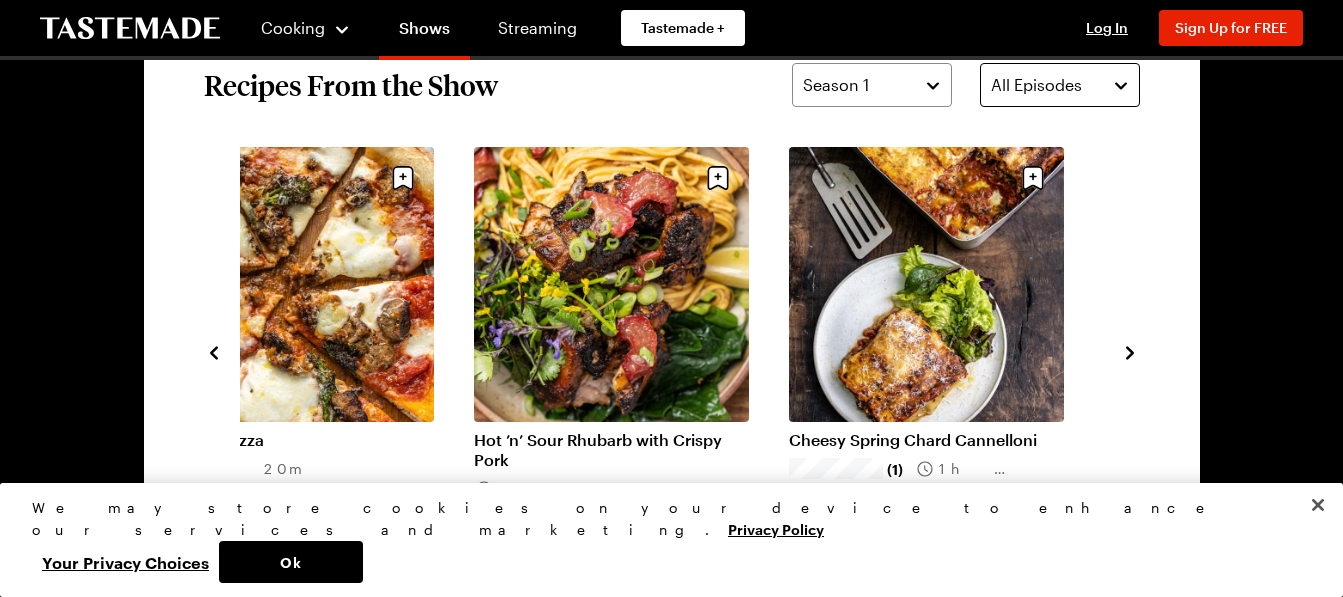 click on "All Episodes" at bounding box center [1060, 85] 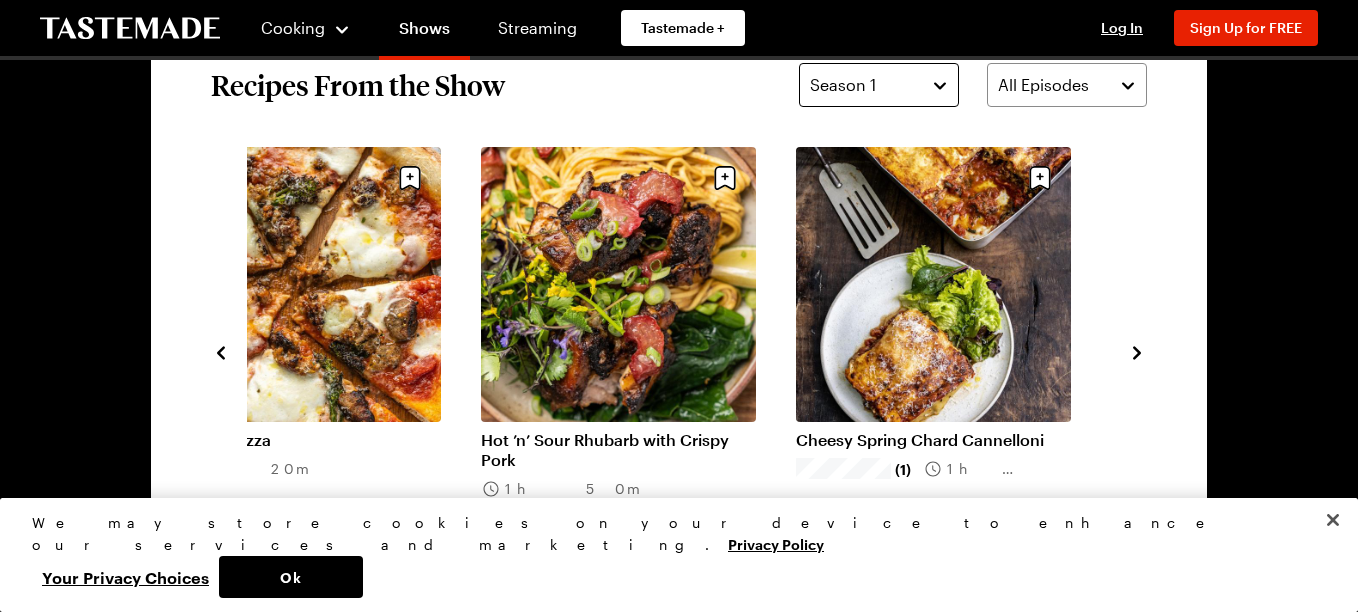 click on "Season 1" at bounding box center [879, 85] 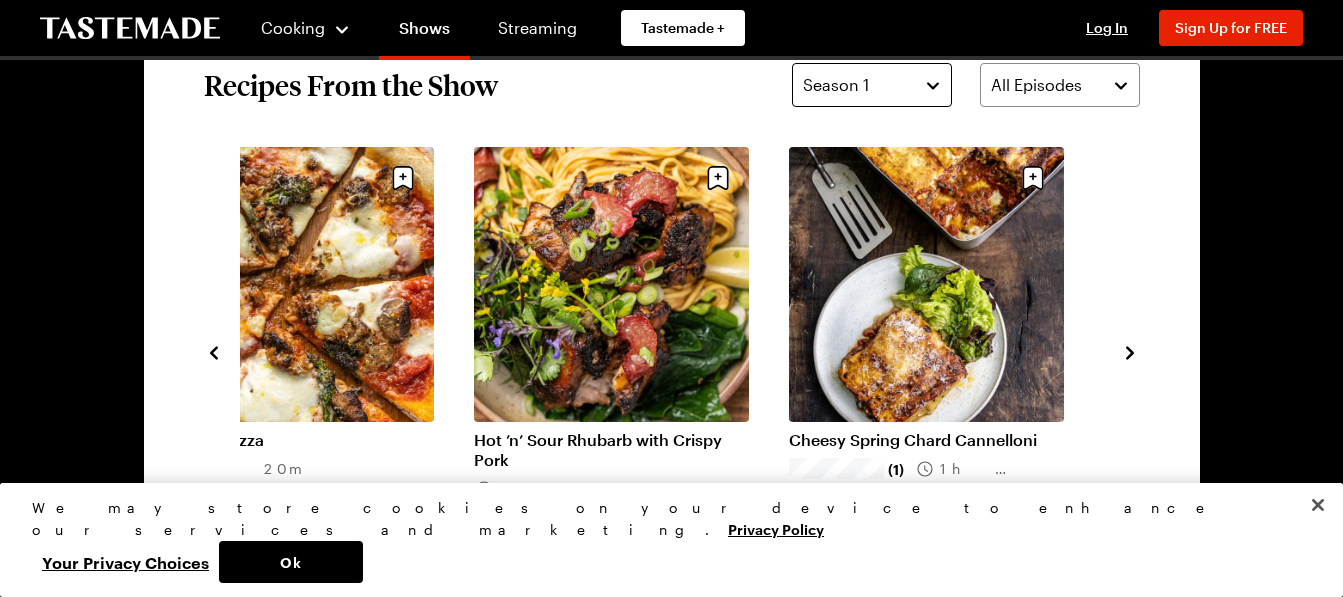 click on "Season 1" at bounding box center (872, 85) 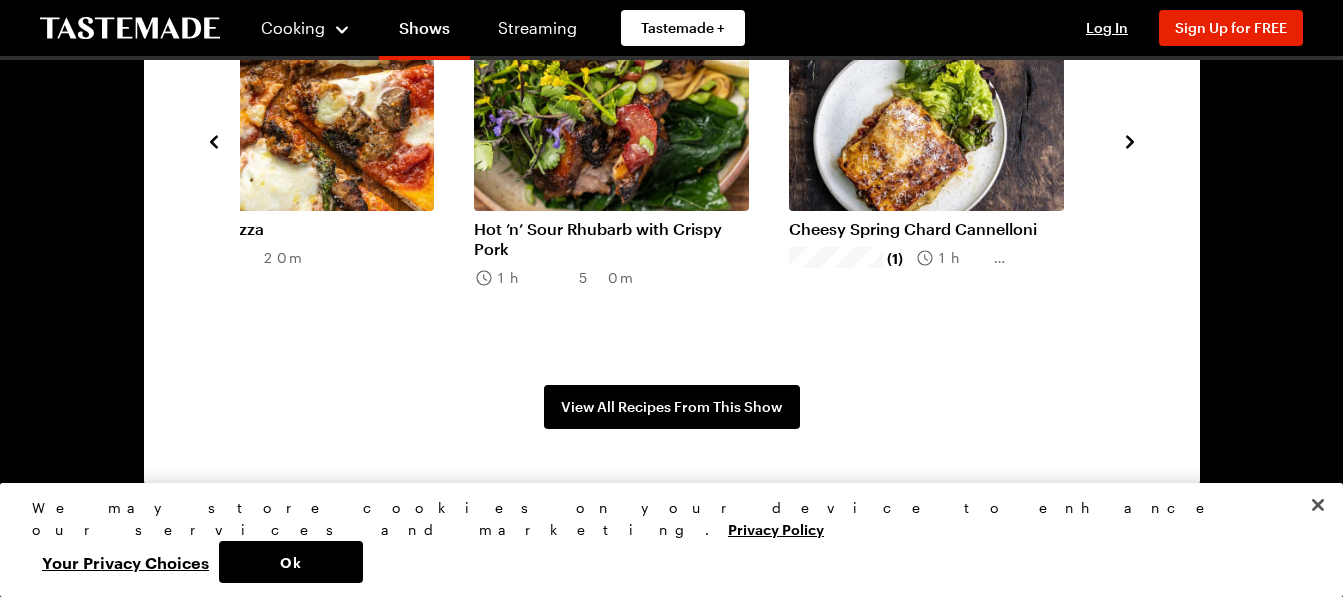 scroll, scrollTop: 1769, scrollLeft: 0, axis: vertical 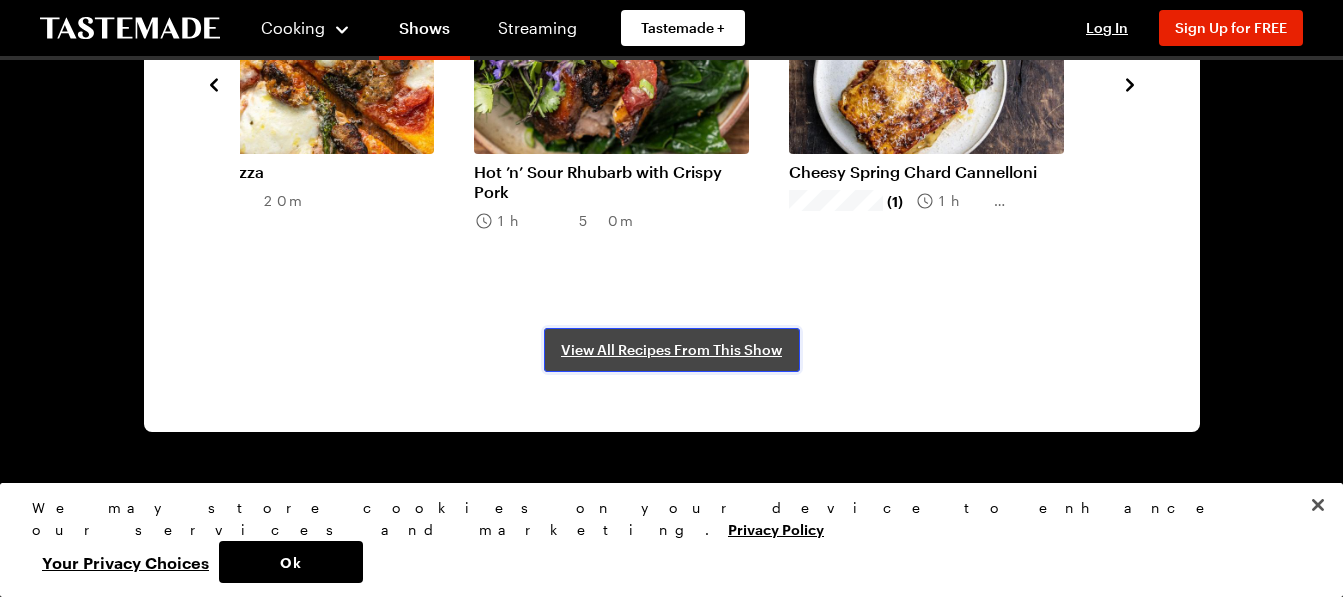 click on "View All Recipes From This Show" at bounding box center [671, 350] 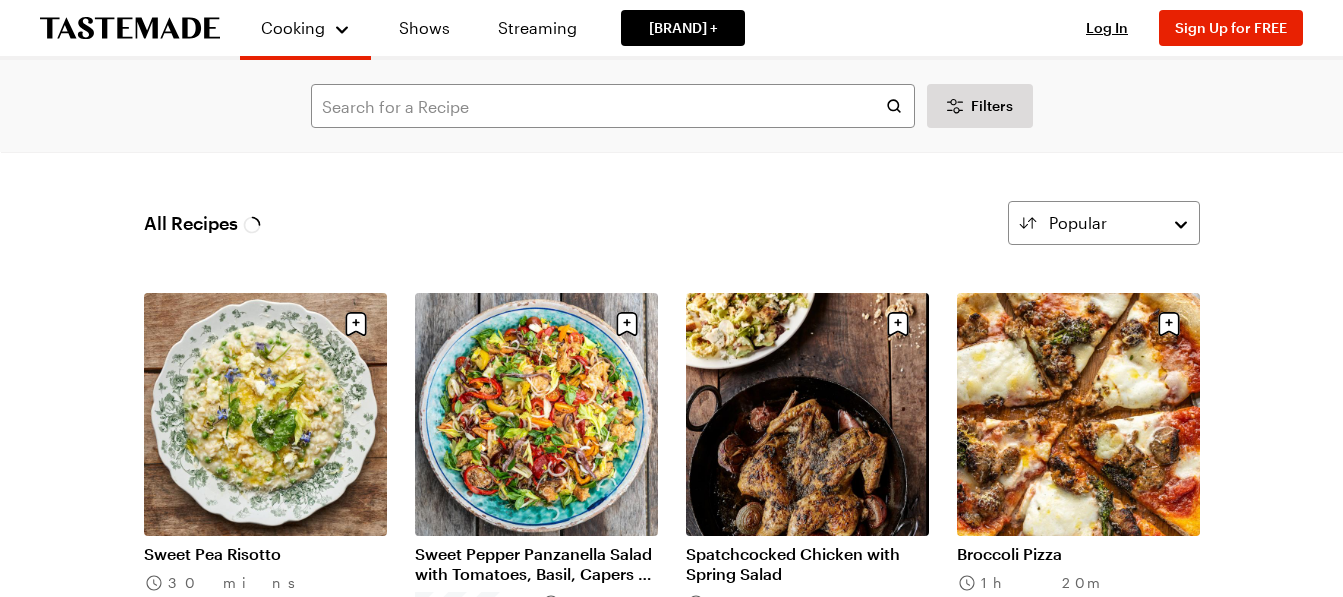 scroll, scrollTop: 0, scrollLeft: 0, axis: both 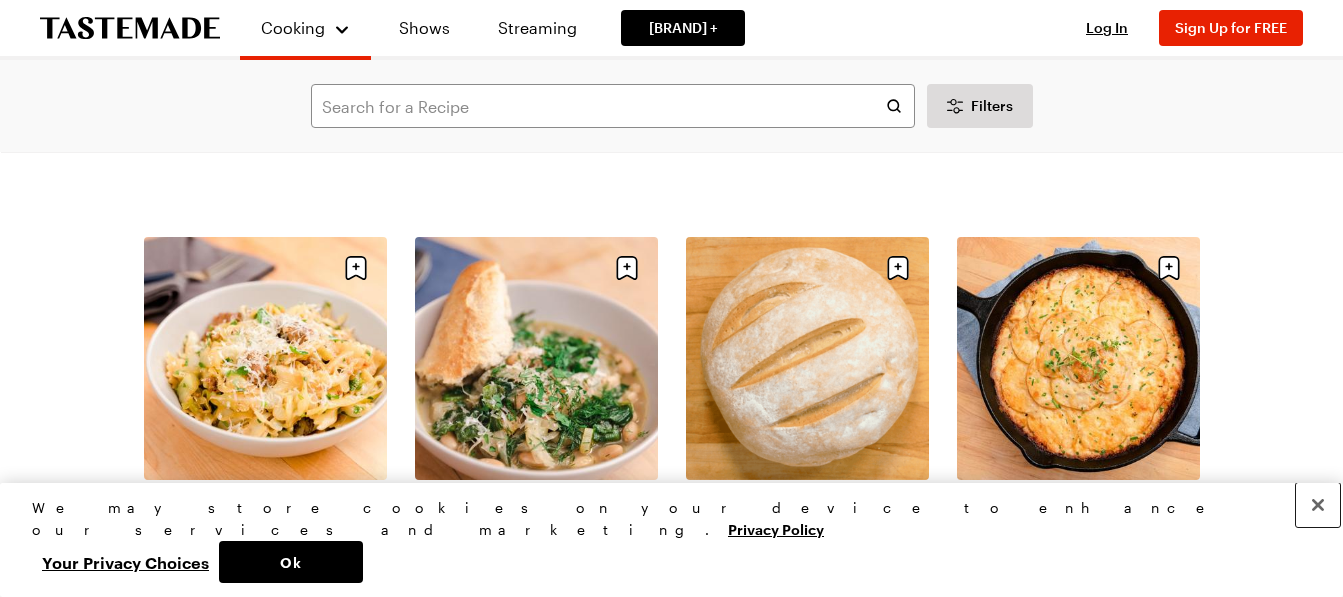 click at bounding box center (1318, 505) 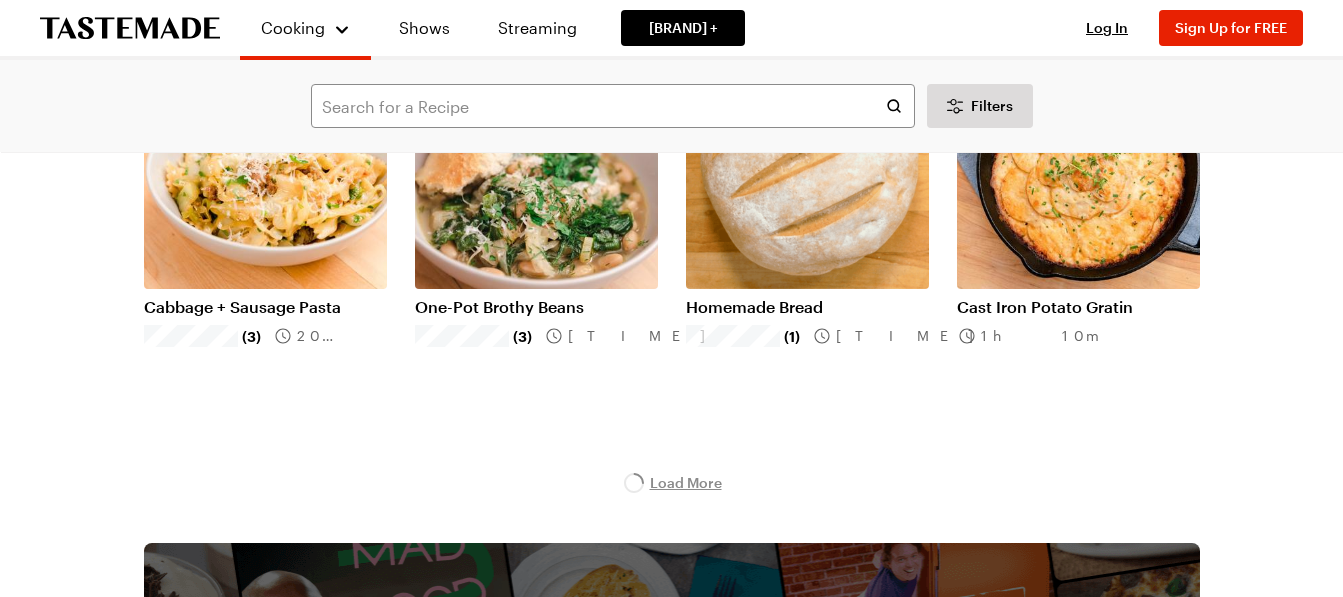 scroll, scrollTop: 4679, scrollLeft: 0, axis: vertical 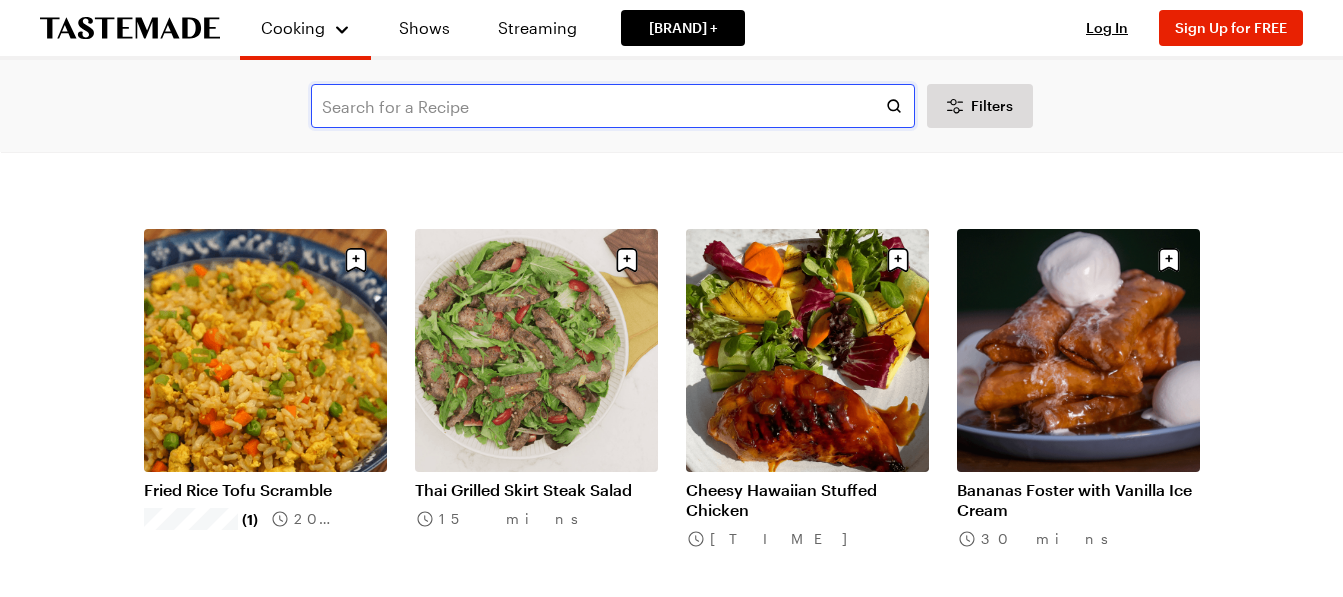 click at bounding box center (613, 106) 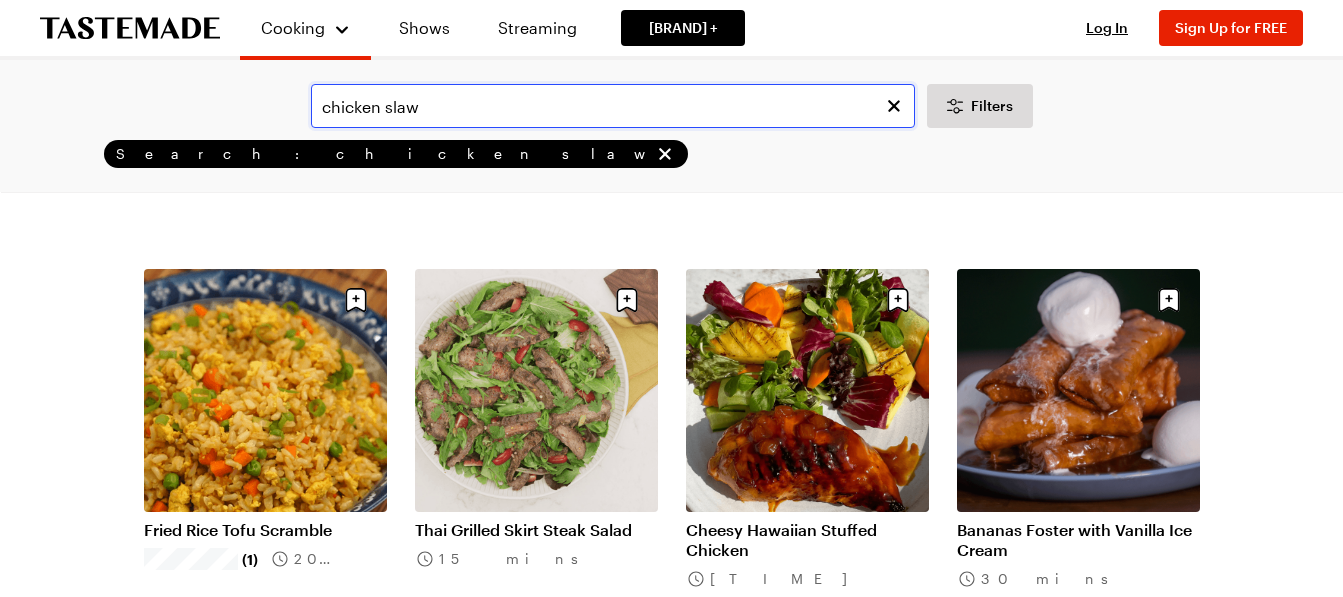 scroll, scrollTop: 0, scrollLeft: 0, axis: both 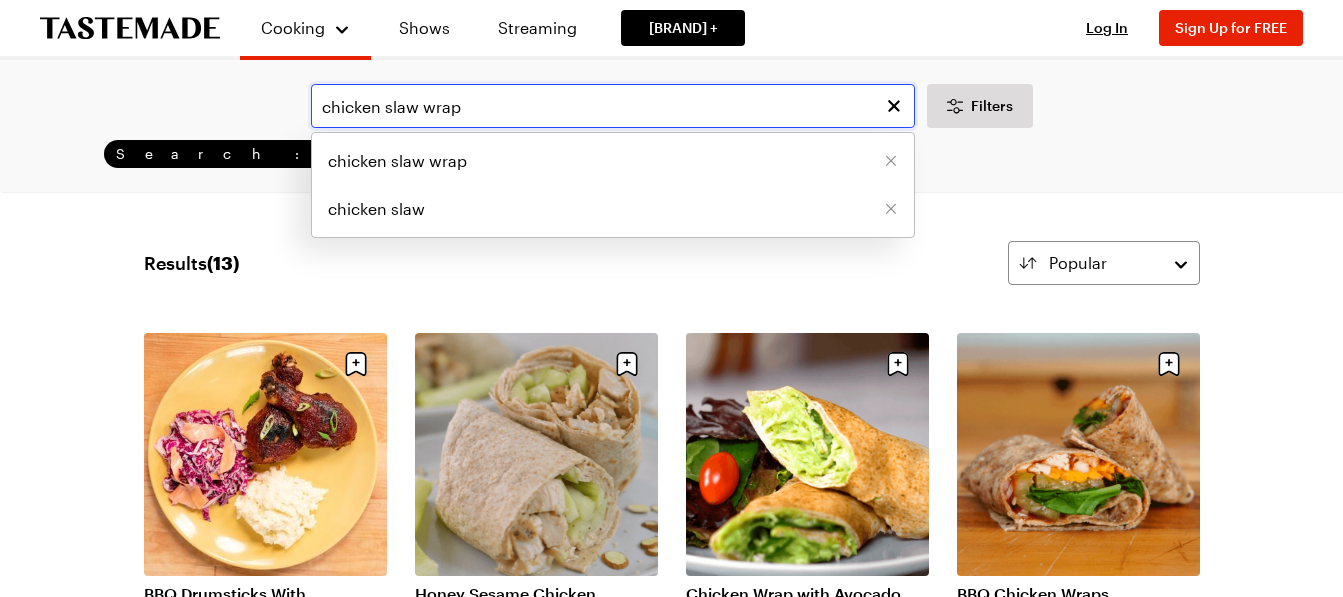 click on "chicken slaw wrap" at bounding box center (613, 106) 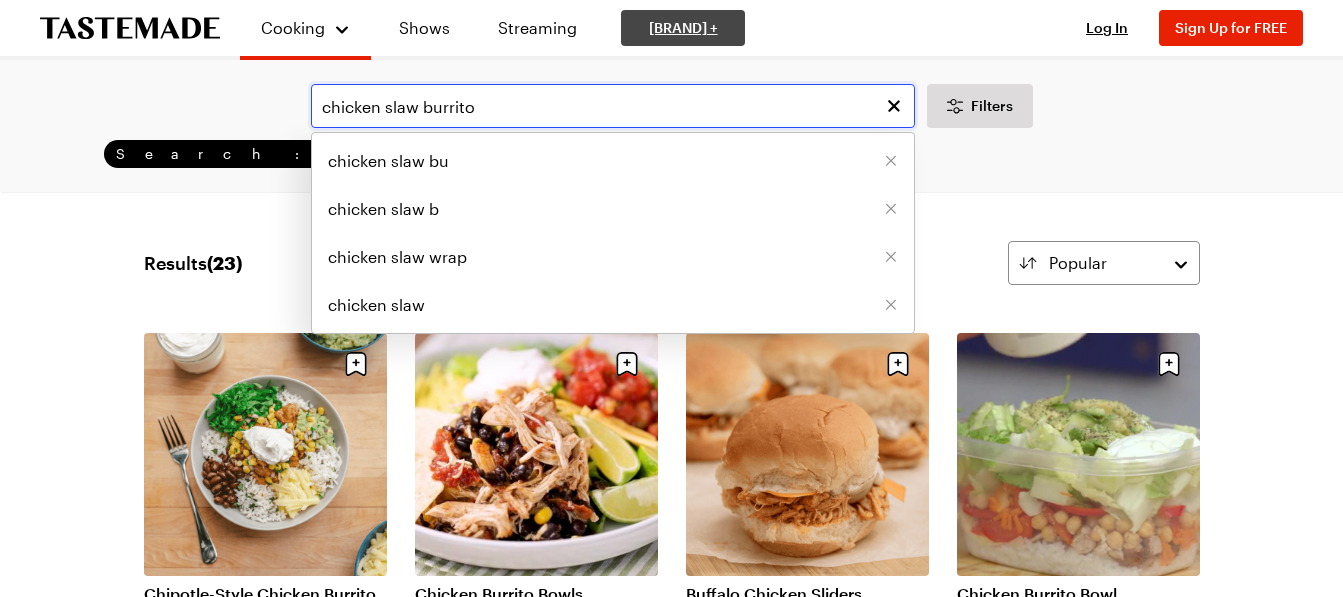type on "chicken slaw burrito" 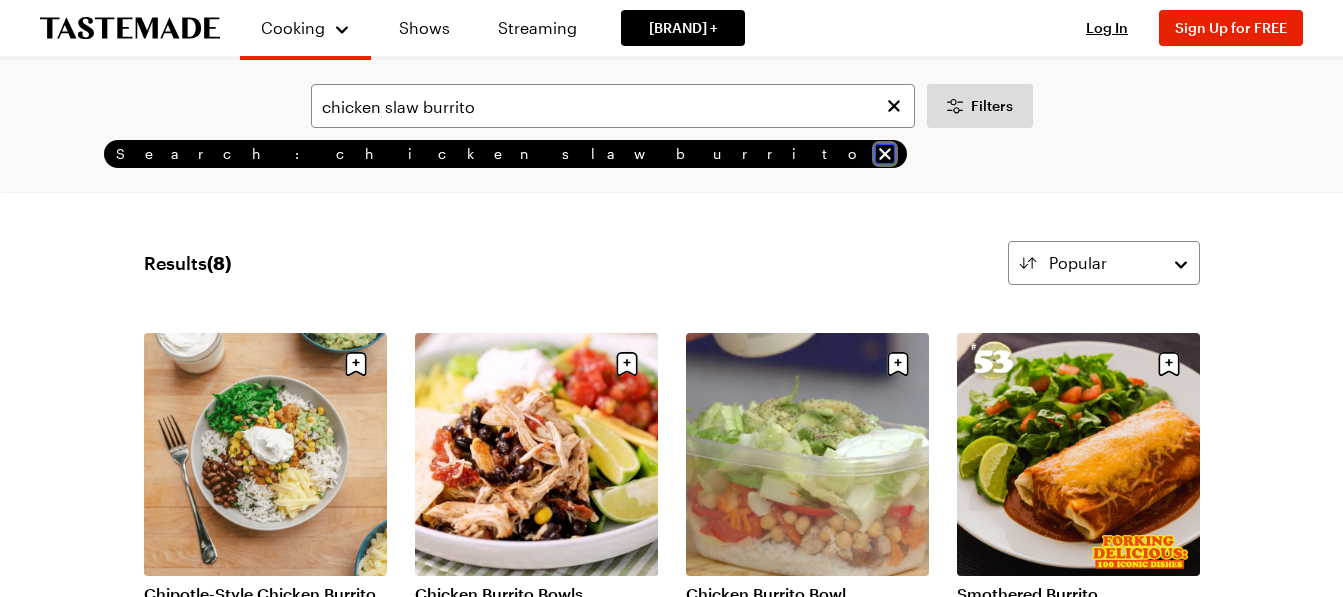 click 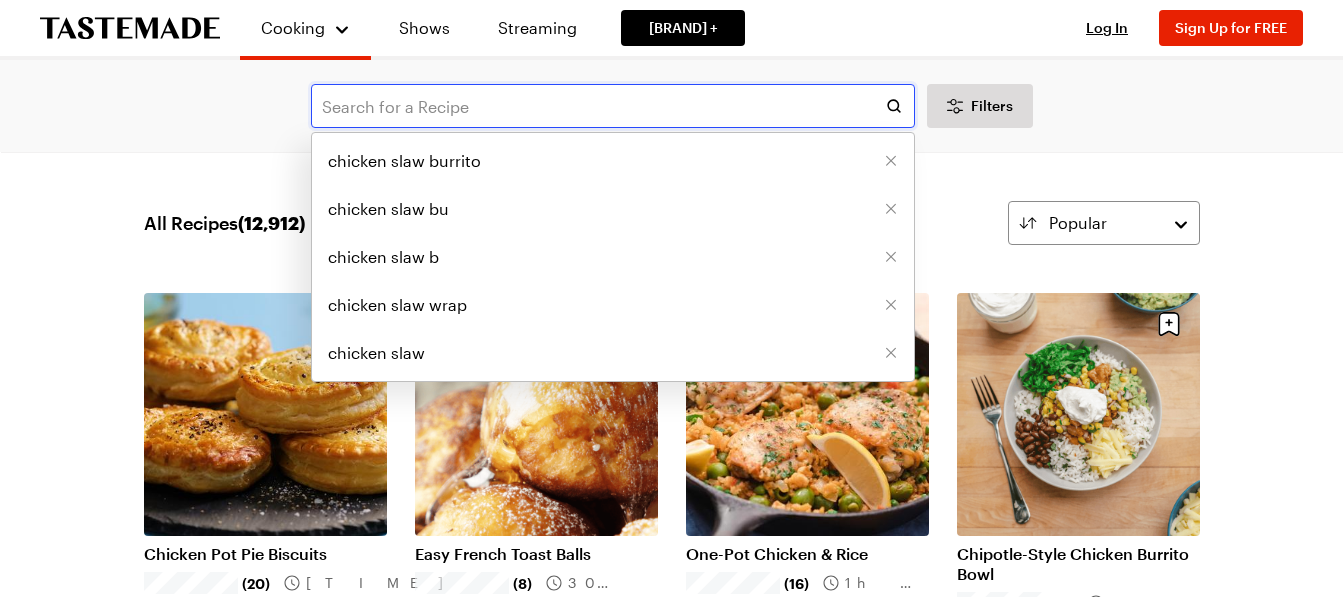drag, startPoint x: 398, startPoint y: 110, endPoint x: 345, endPoint y: 110, distance: 53 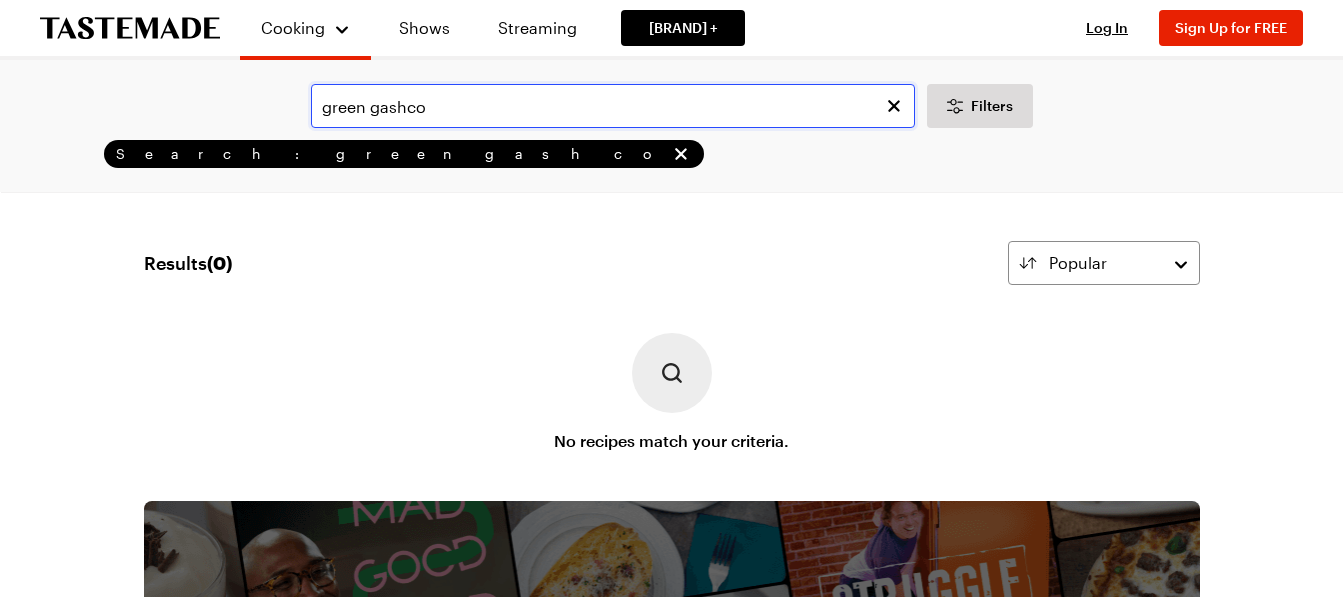 click on "green gashco" at bounding box center (613, 106) 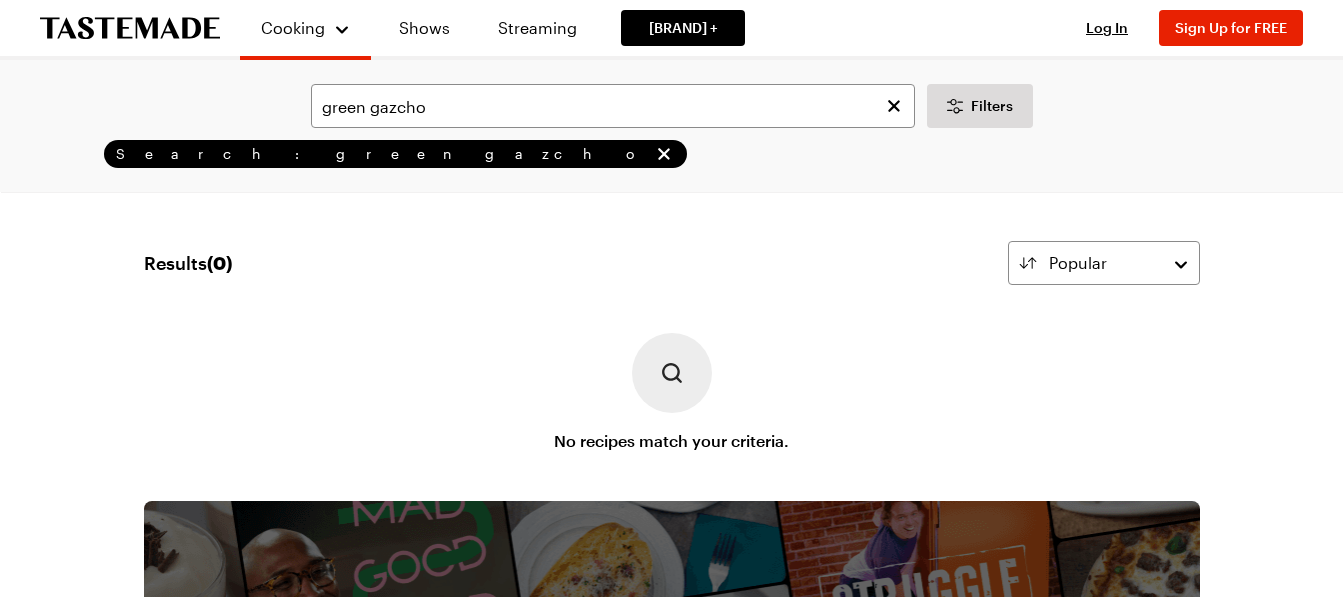 click on "green gazcho Filters Search: green gazcho Search" at bounding box center (671, 126) 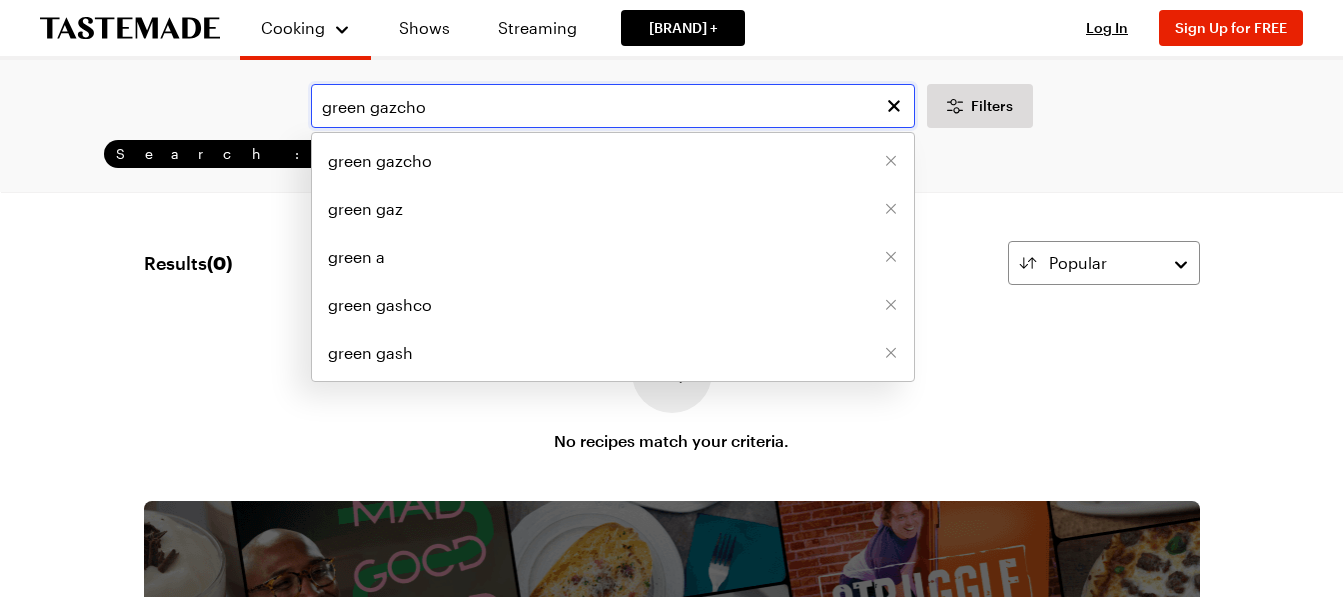 click on "green gazcho" at bounding box center (613, 106) 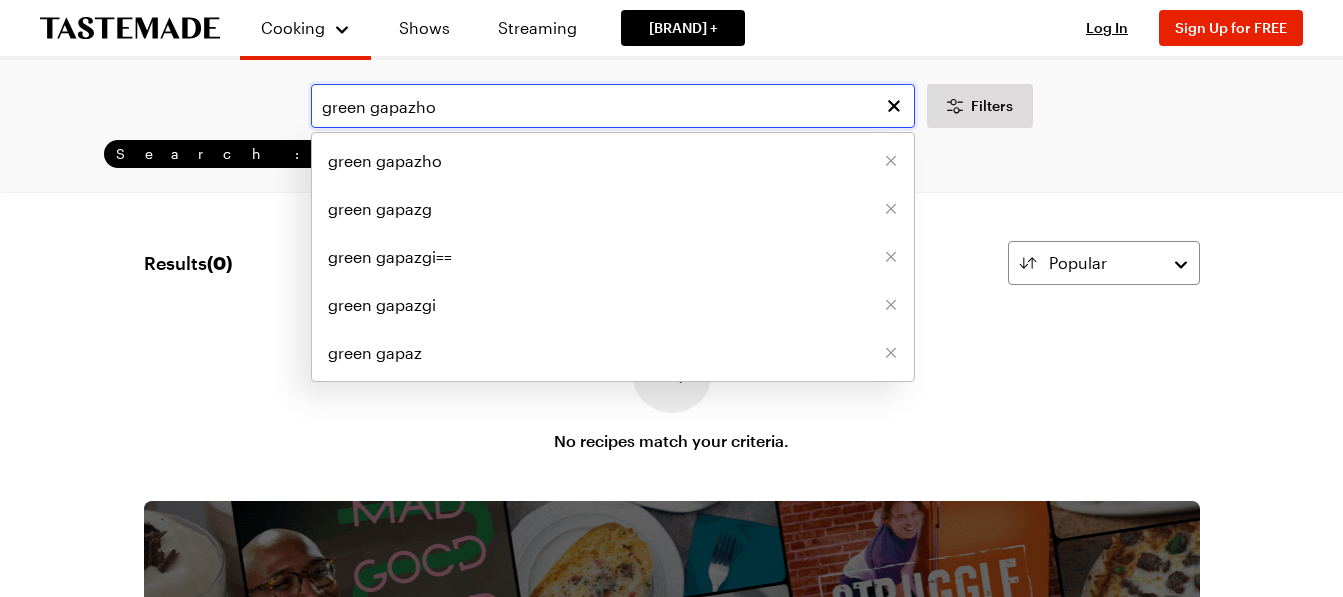 click on "green gapazho" at bounding box center (613, 106) 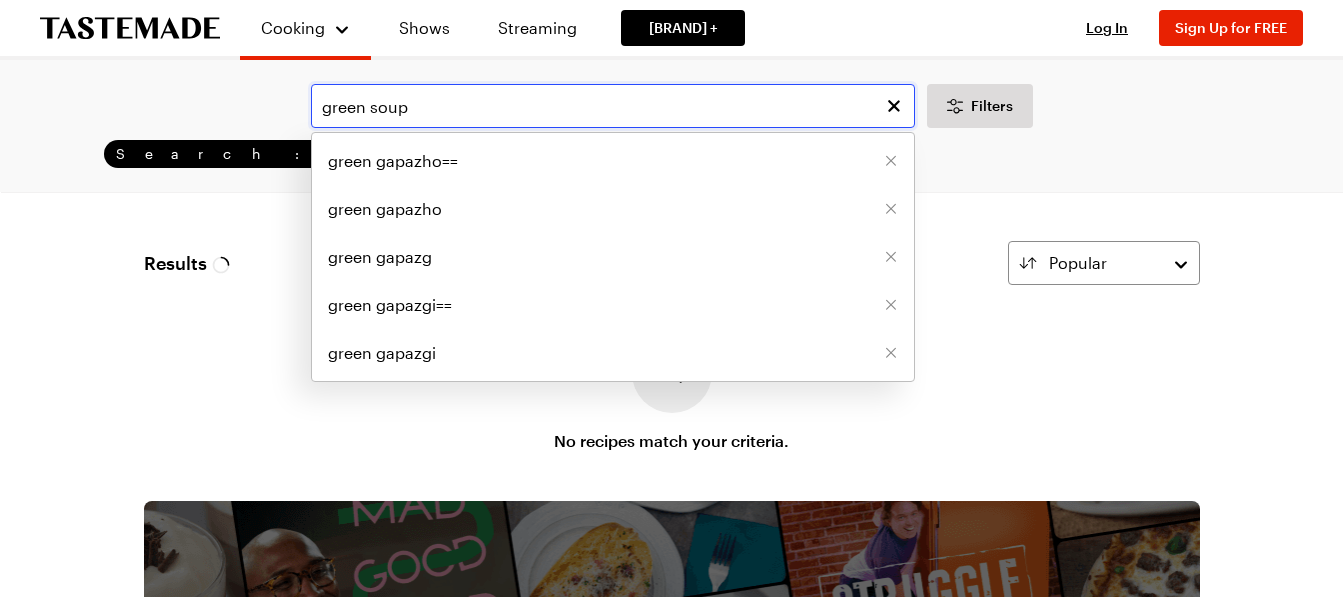 type on "green soup" 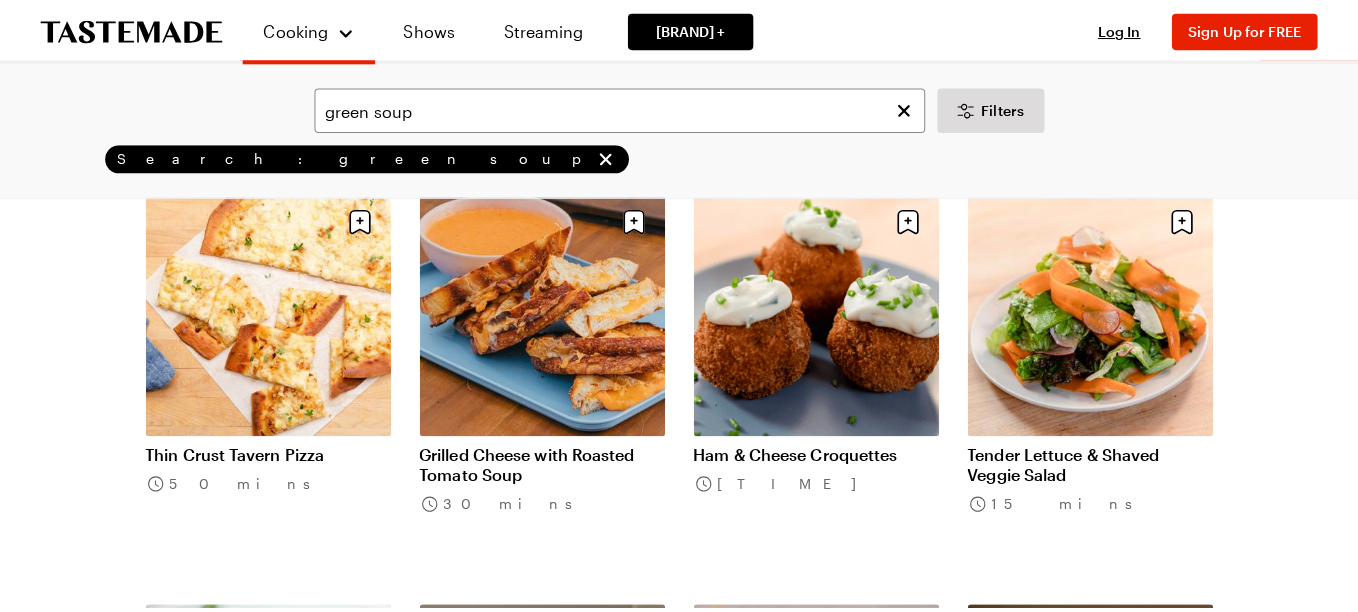 scroll, scrollTop: 0, scrollLeft: 0, axis: both 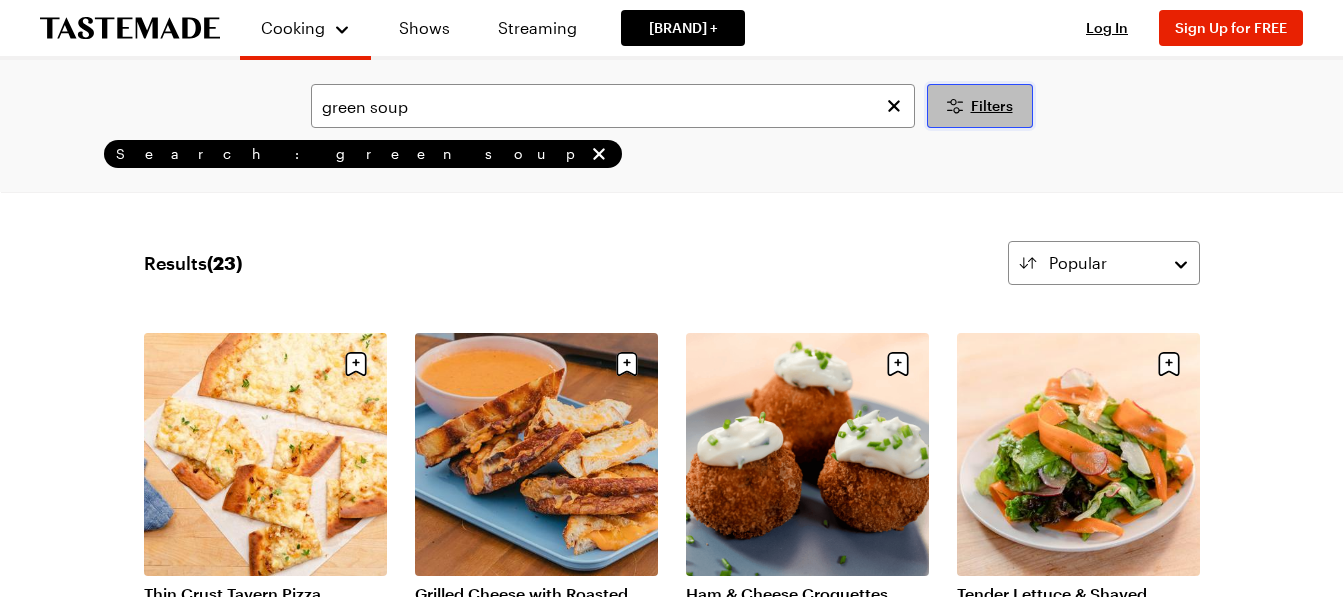 click on "Filters" at bounding box center [980, 106] 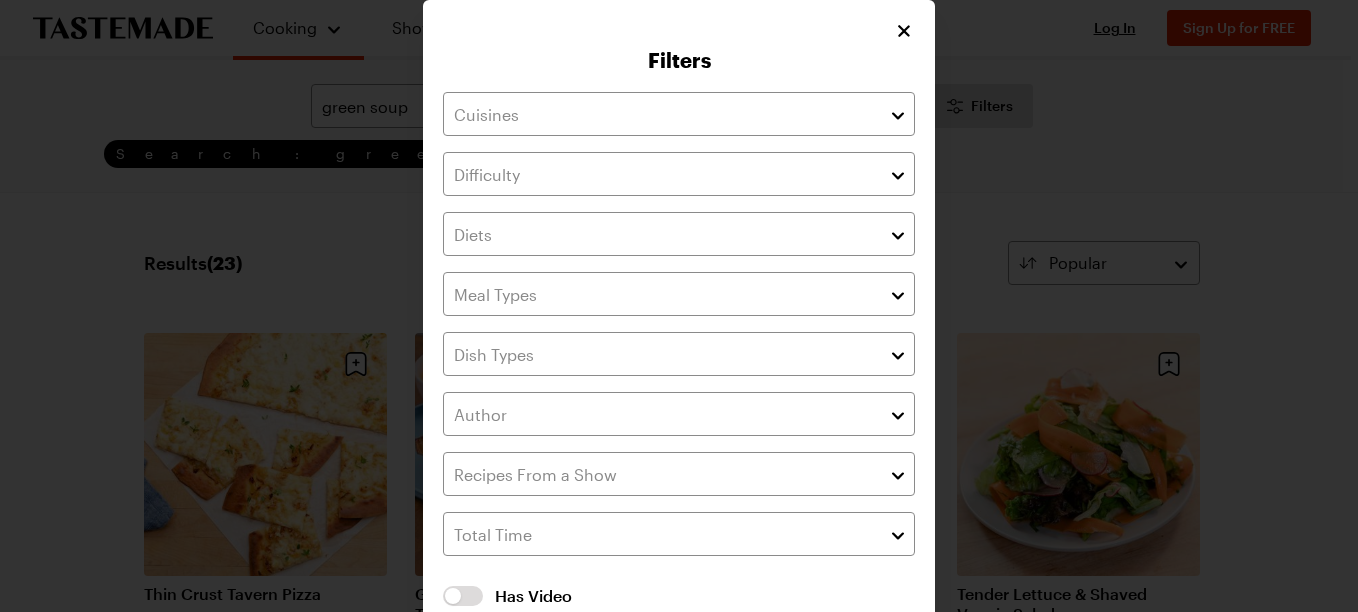 click at bounding box center (902, 414) 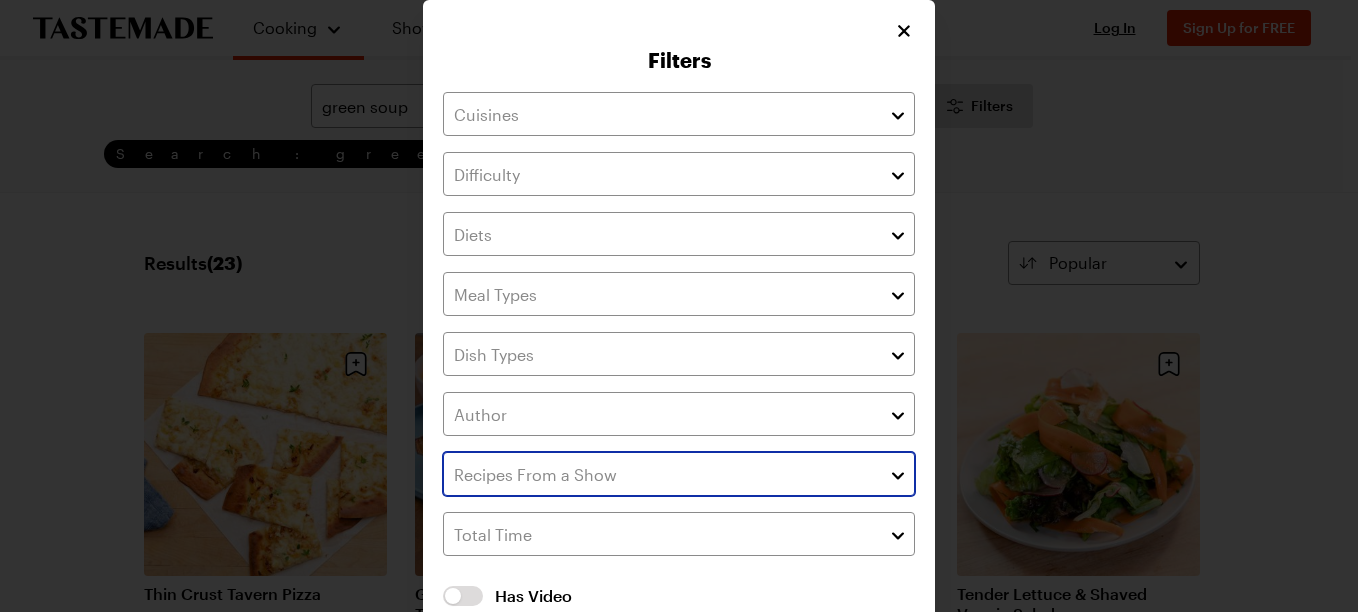 click at bounding box center (898, 474) 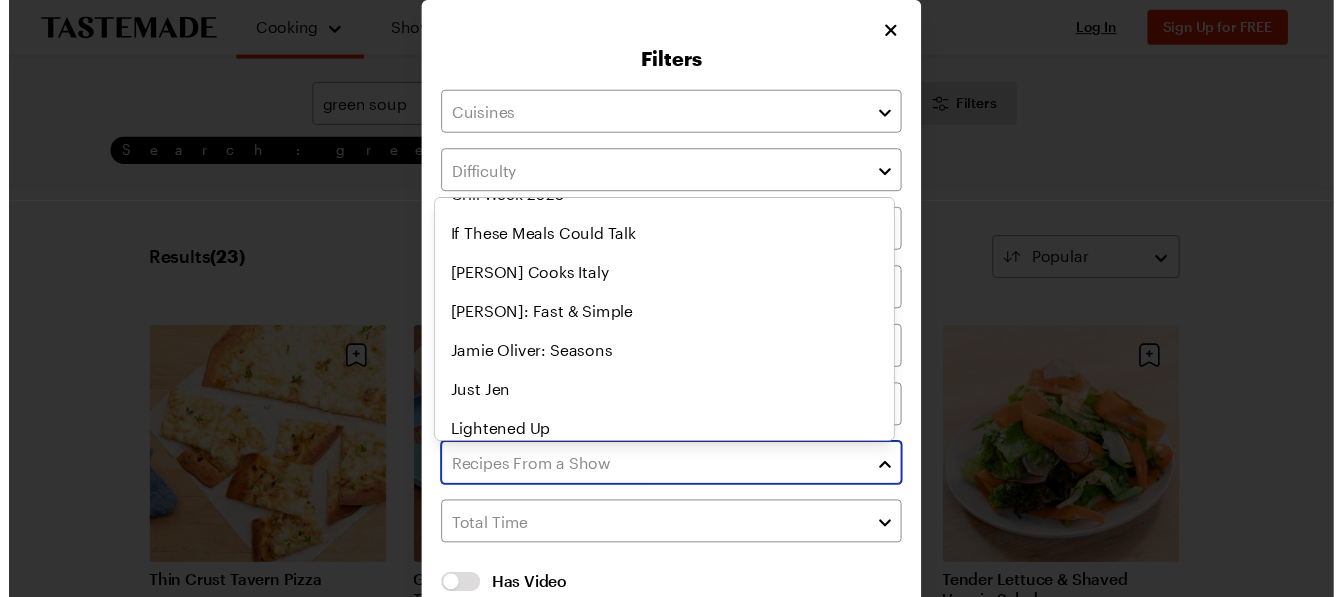 scroll, scrollTop: 595, scrollLeft: 0, axis: vertical 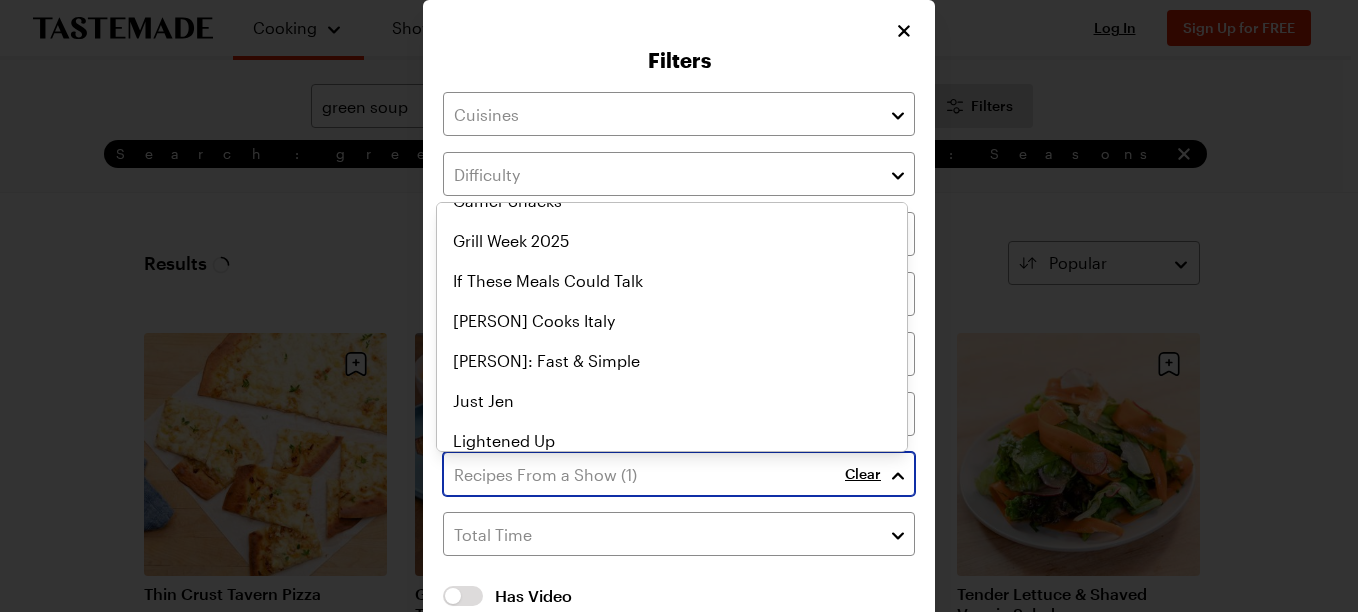 click on "Jamie Oliver: Seasons Adulting All Up In My Grill Andrew Zimmern's Wild Game Kitchen Baking it Easy Baking the Holidays Barbecue: Life of Fire Behind The Dish Chaats of India Cooking with Curtis Cooking With Pride Dinner Party People Don't Panic Pantry Forking Delicious: 100 Iconic Dishes Gamer Snacks Grill Week 2025 If These Meals Could Talk Jamie Oliver Cooks Italy Jamie Oliver: Fast & Simple Jamie Oliver: Seasons Just Jen Lightened Up Mad Good Food Make this Tonight Nadiya's Family Favourites Pinterest's Deliciously Entertaining Raw. Vegan. Not Gross. Recipe for Love School Night Dinners Sourced Spice Spice Baby Struggle Meals Tastemade's Recipe Rundown The Unruly Baker With Laura Miller" at bounding box center [672, -268] 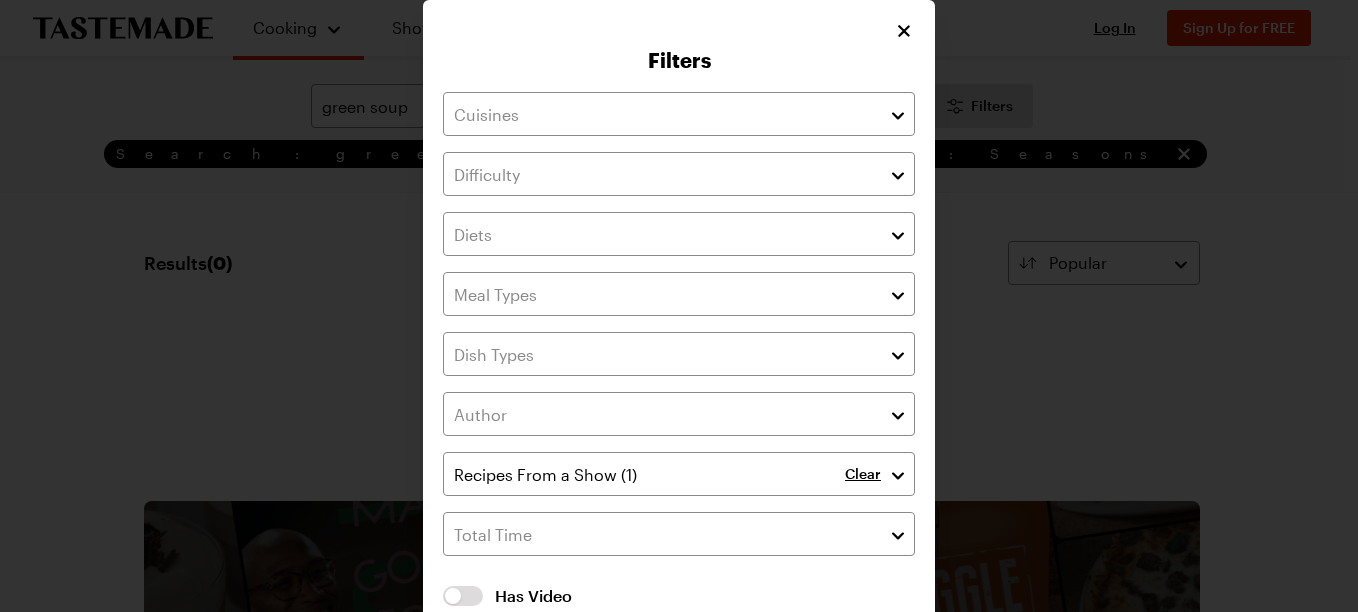 click on "Filters Clear Has Video Has Video Clear All Filters Apply Filters" at bounding box center [679, 356] 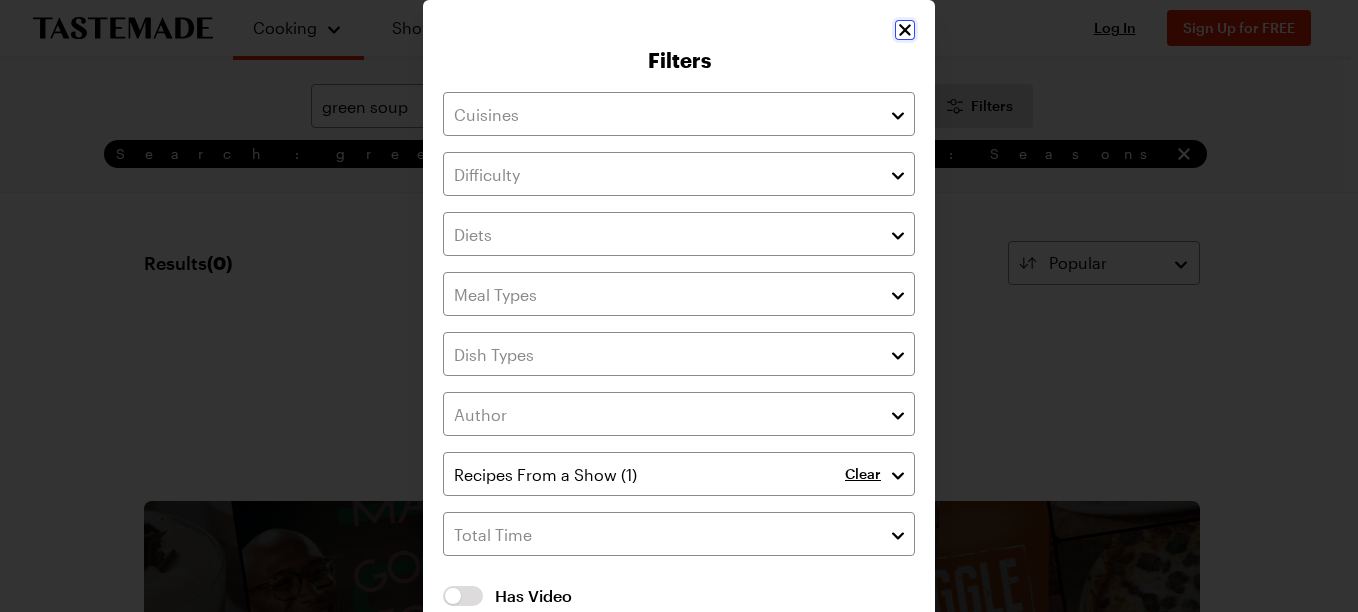 click 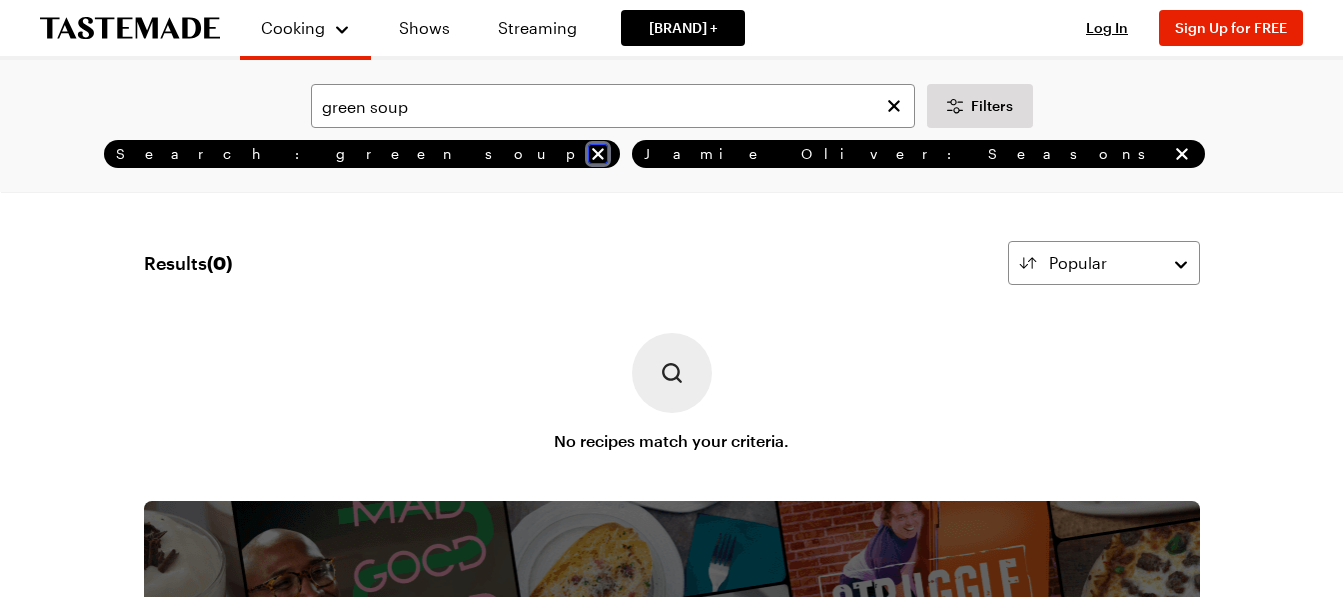click 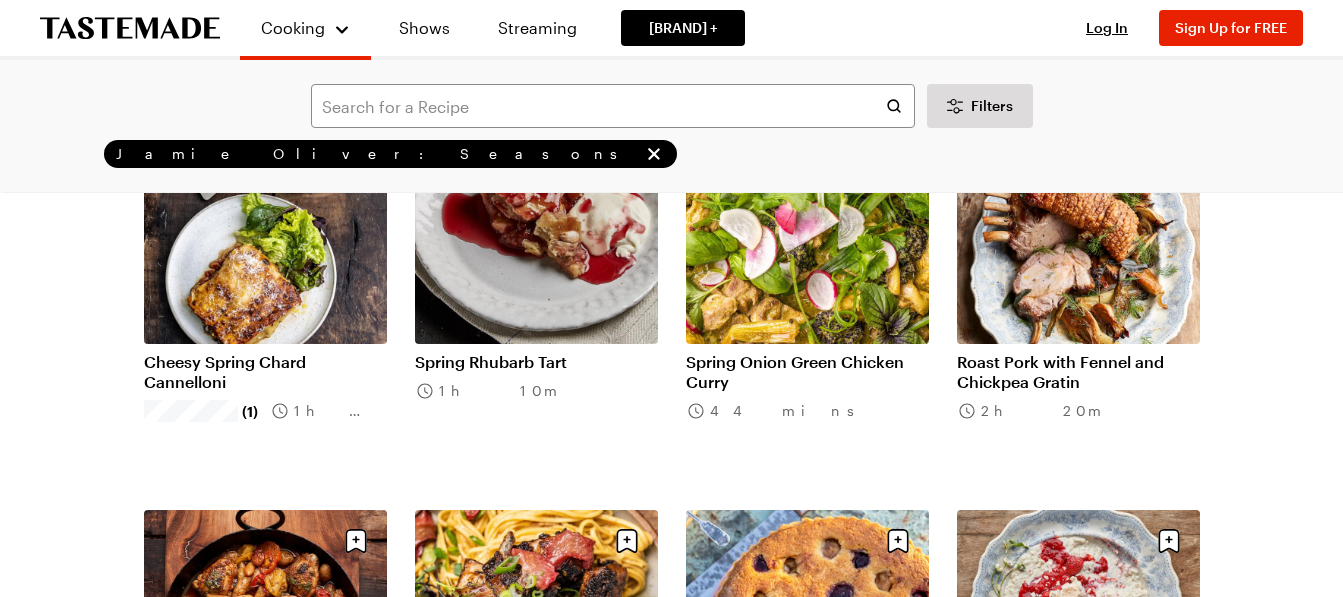 scroll, scrollTop: 564, scrollLeft: 0, axis: vertical 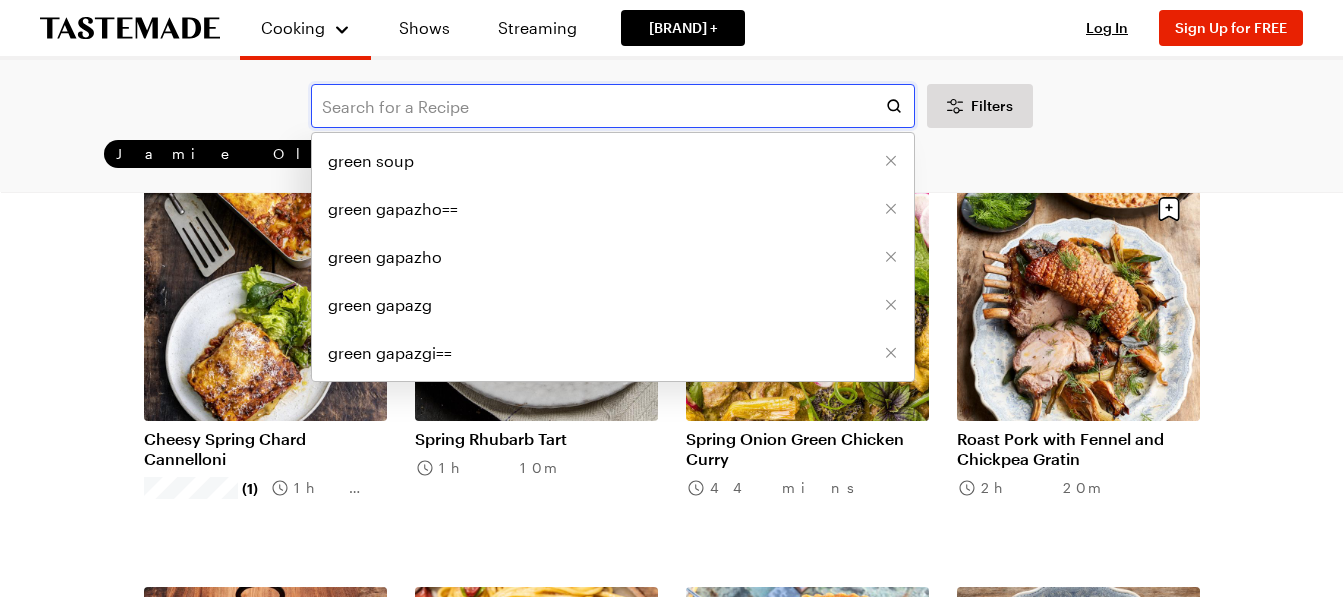 click at bounding box center (613, 106) 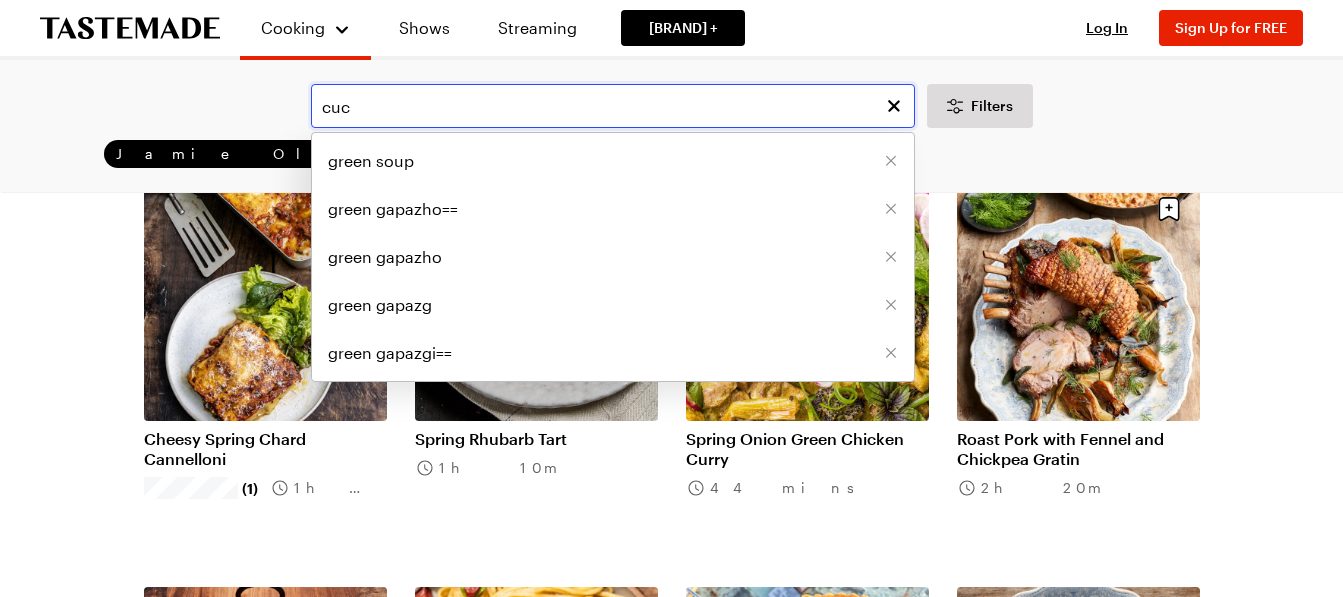 scroll, scrollTop: 0, scrollLeft: 0, axis: both 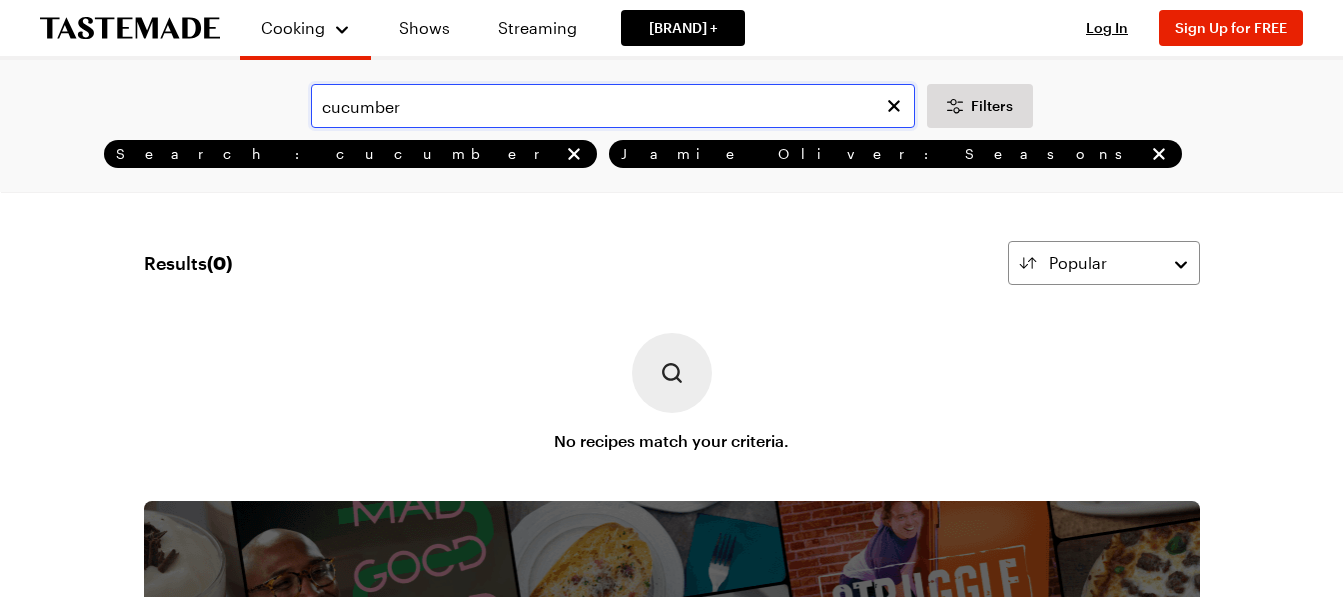 click on "cucumber" at bounding box center [613, 106] 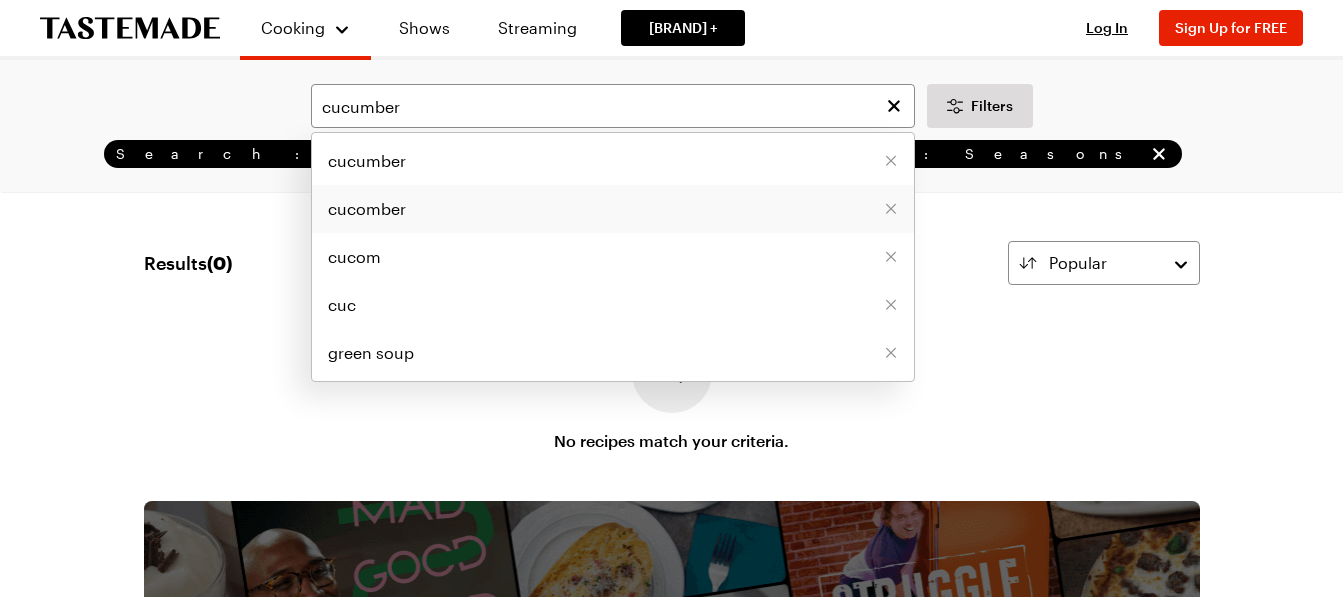 click on "cucomber" at bounding box center [367, 209] 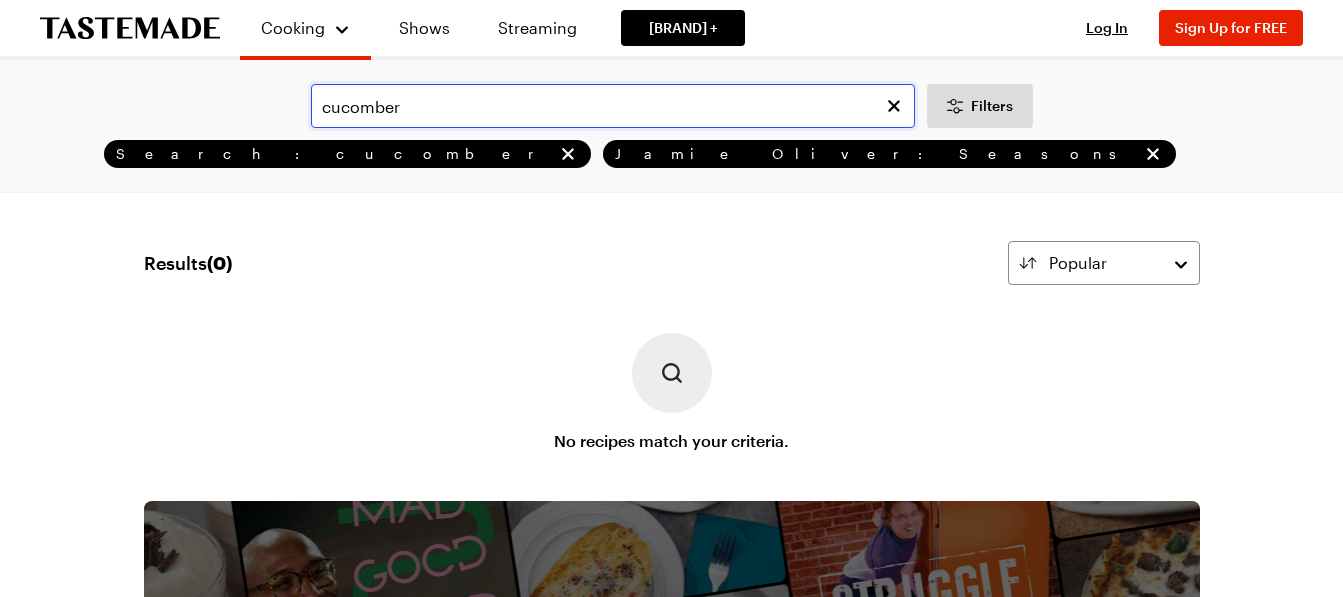 click on "cucomber" at bounding box center [613, 106] 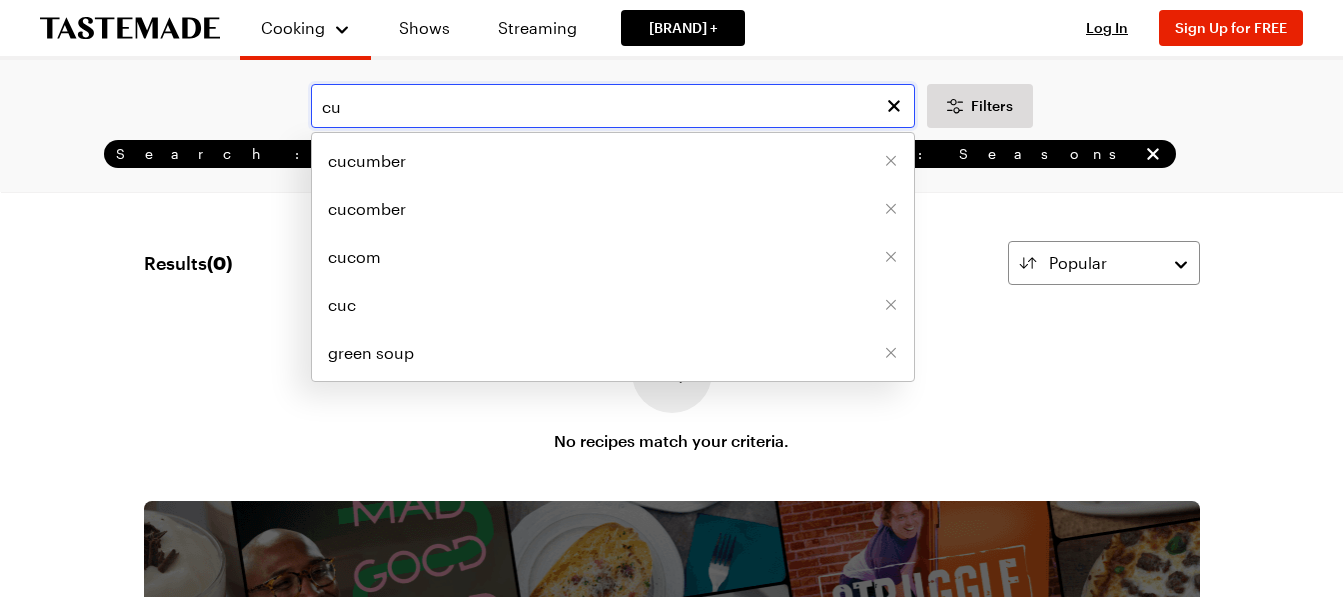 type on "c" 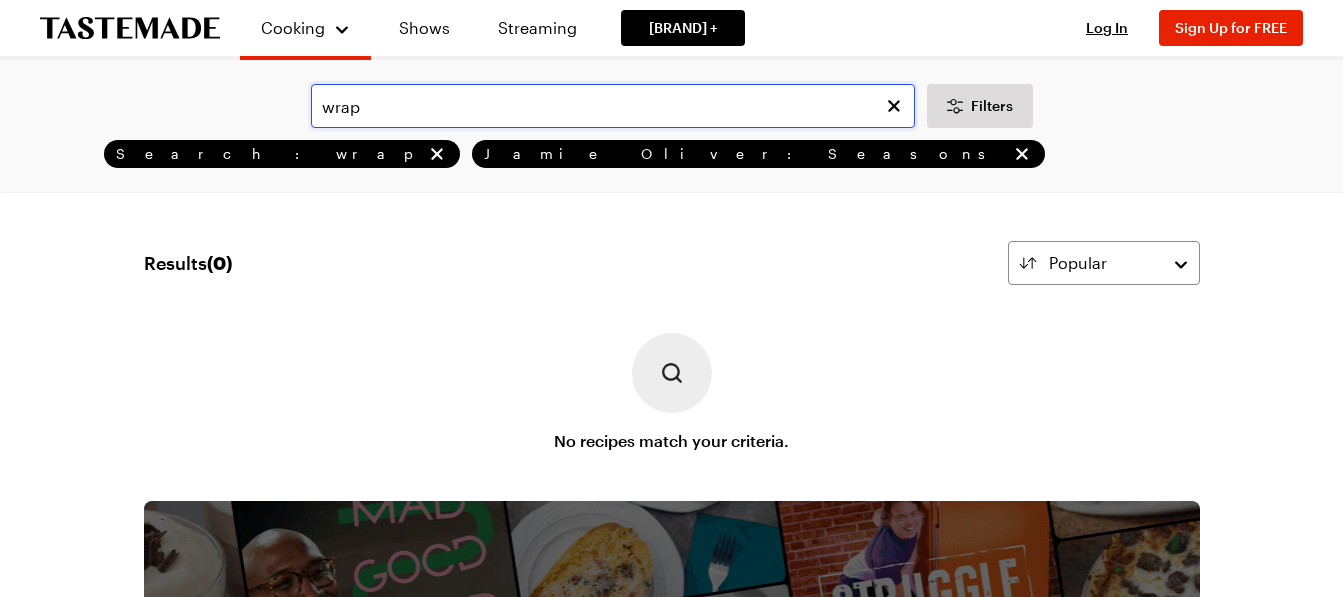 click on "wrap" at bounding box center [613, 106] 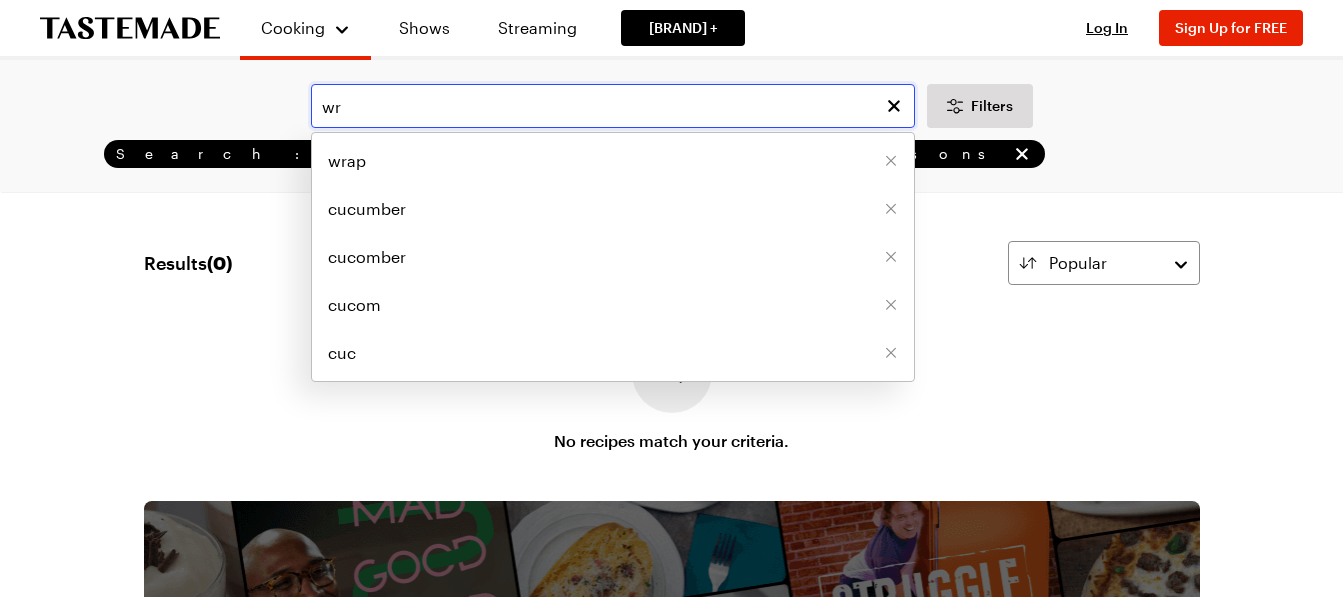 type on "w" 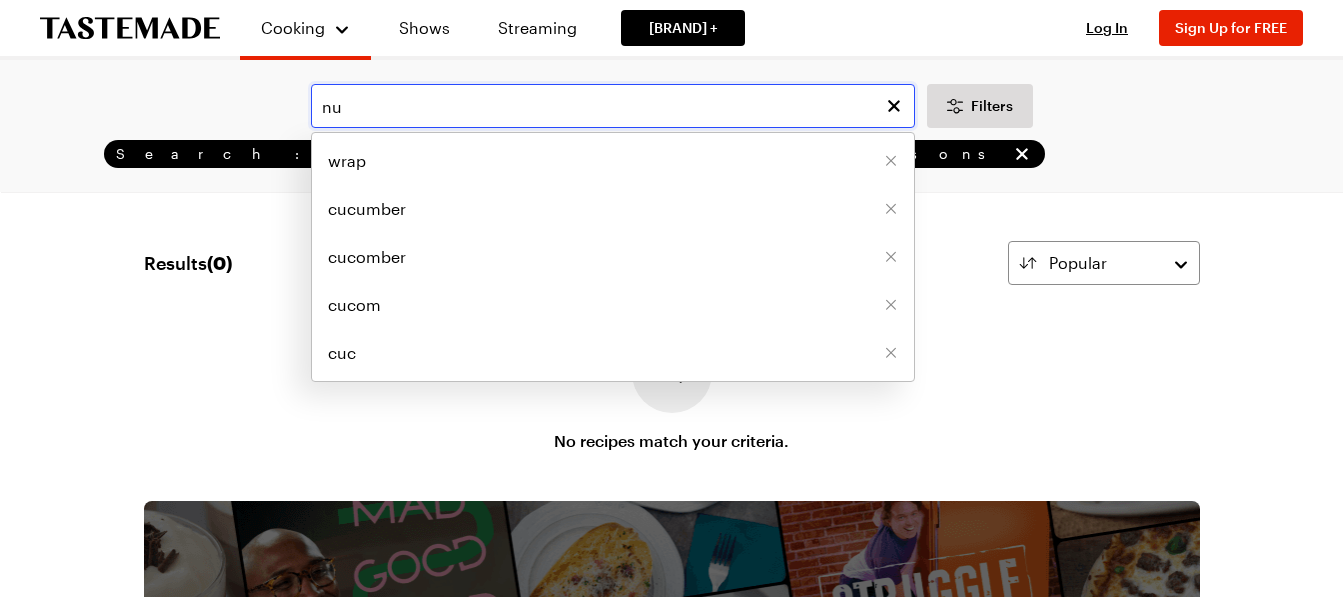 type on "n" 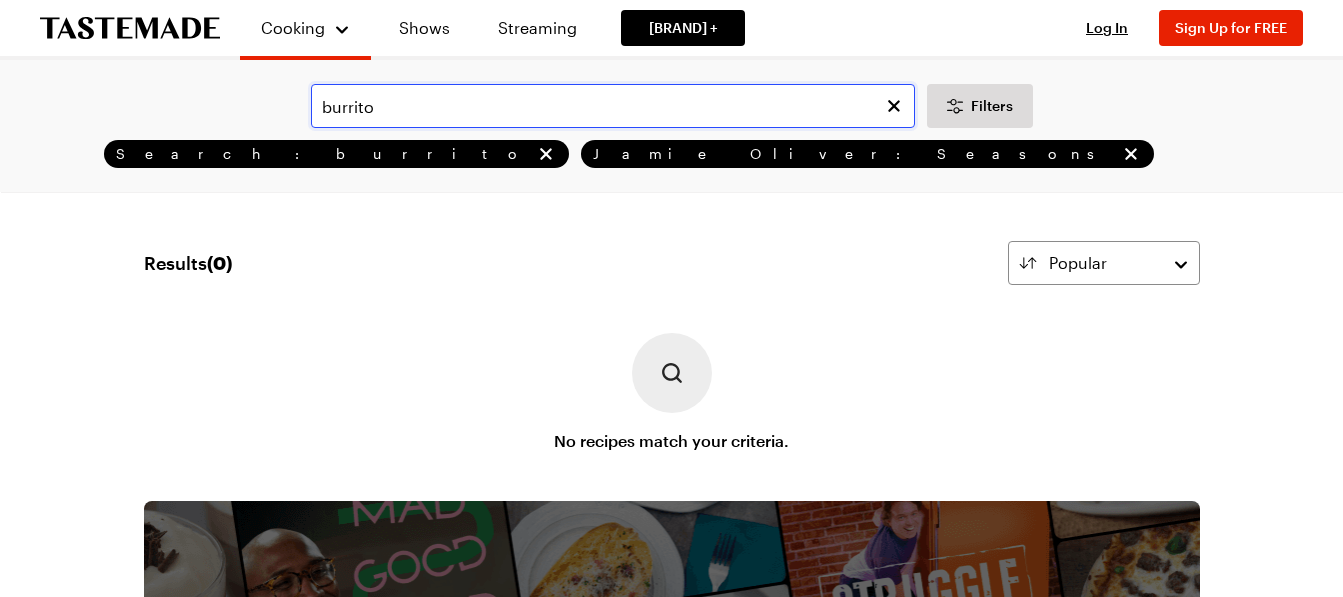 click on "burrito" at bounding box center [613, 106] 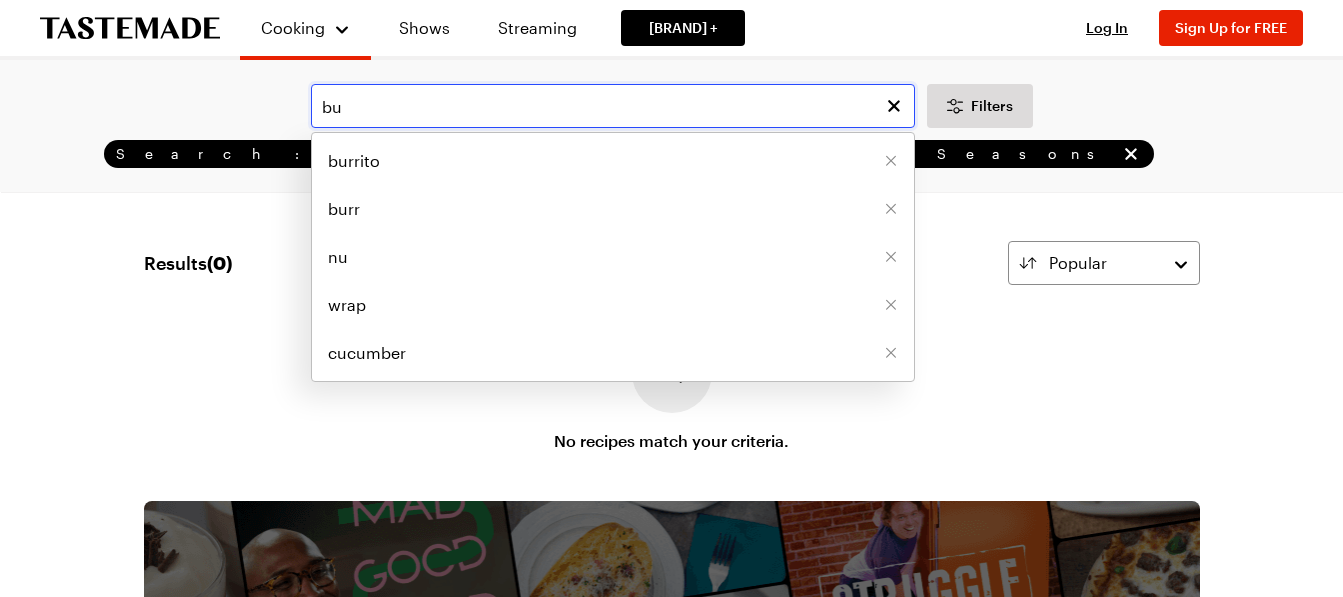 type on "b" 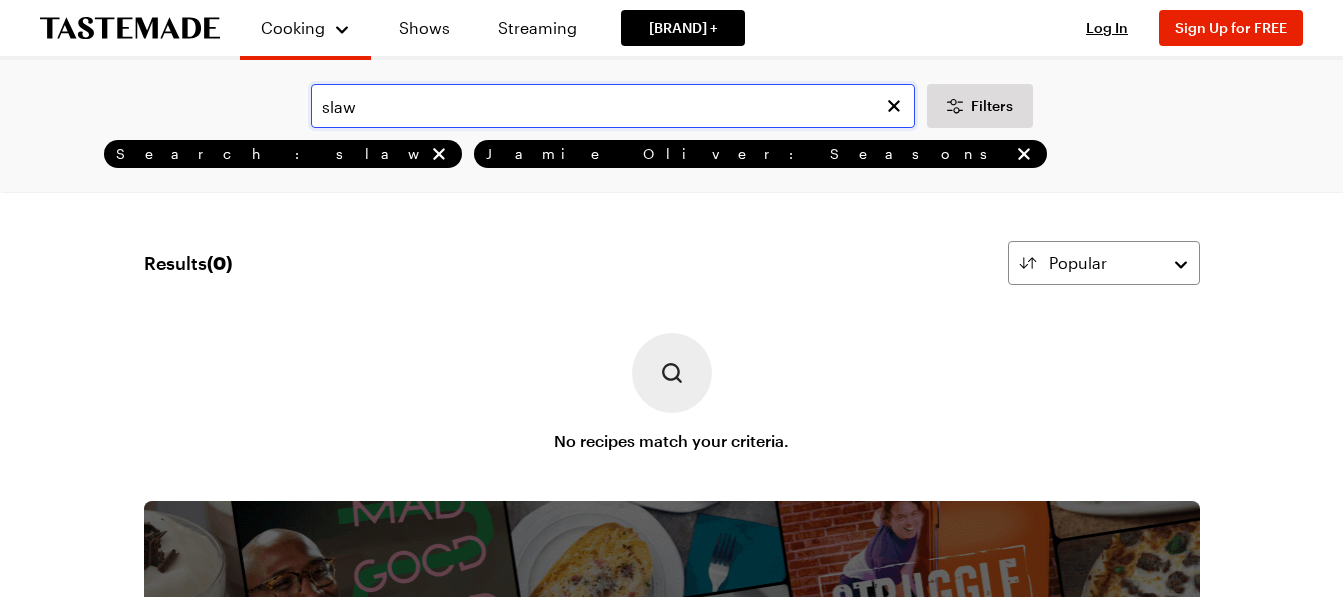 click on "slaw" at bounding box center (613, 106) 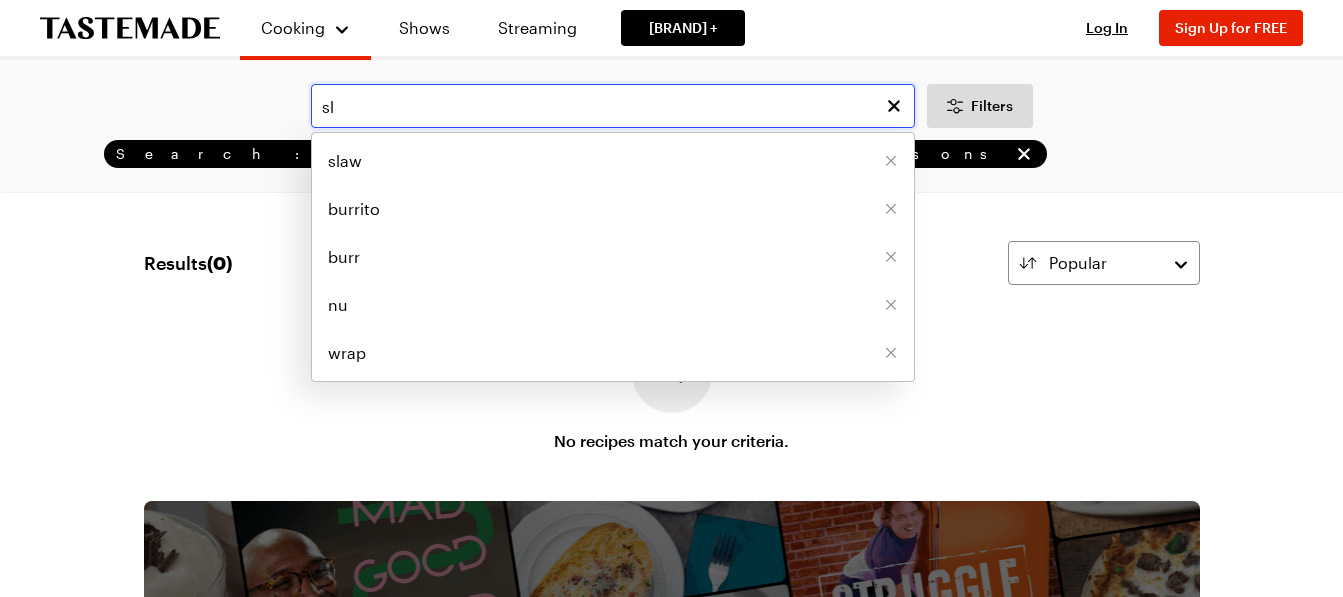type on "s" 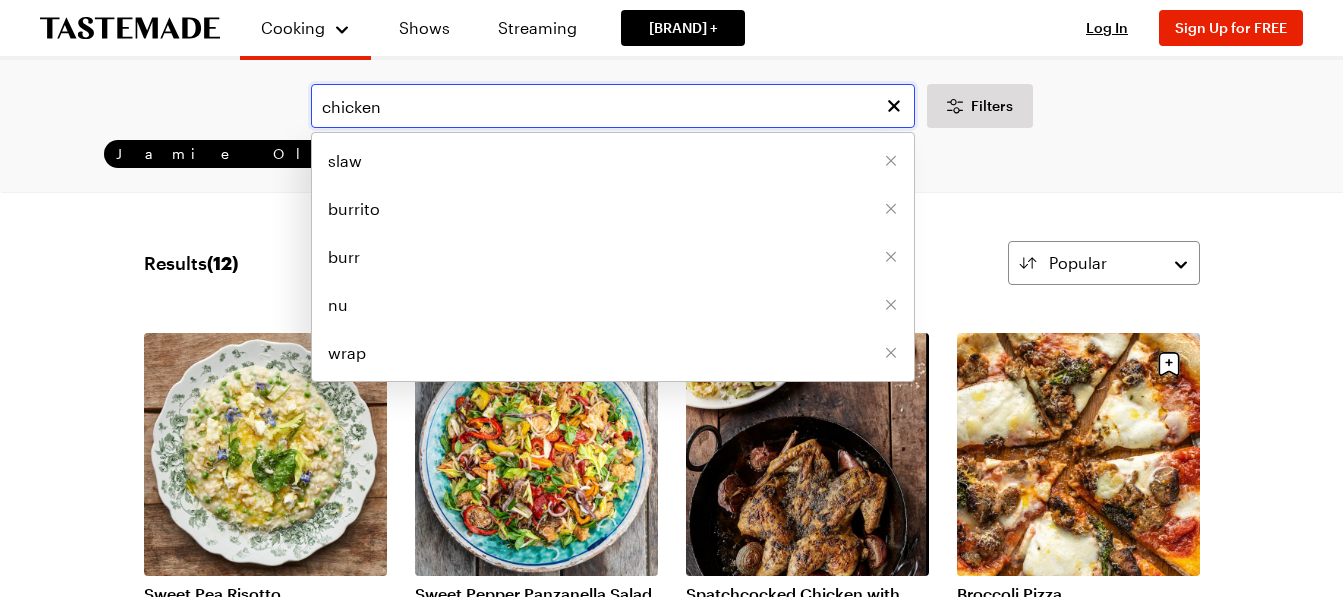 type on "chicken" 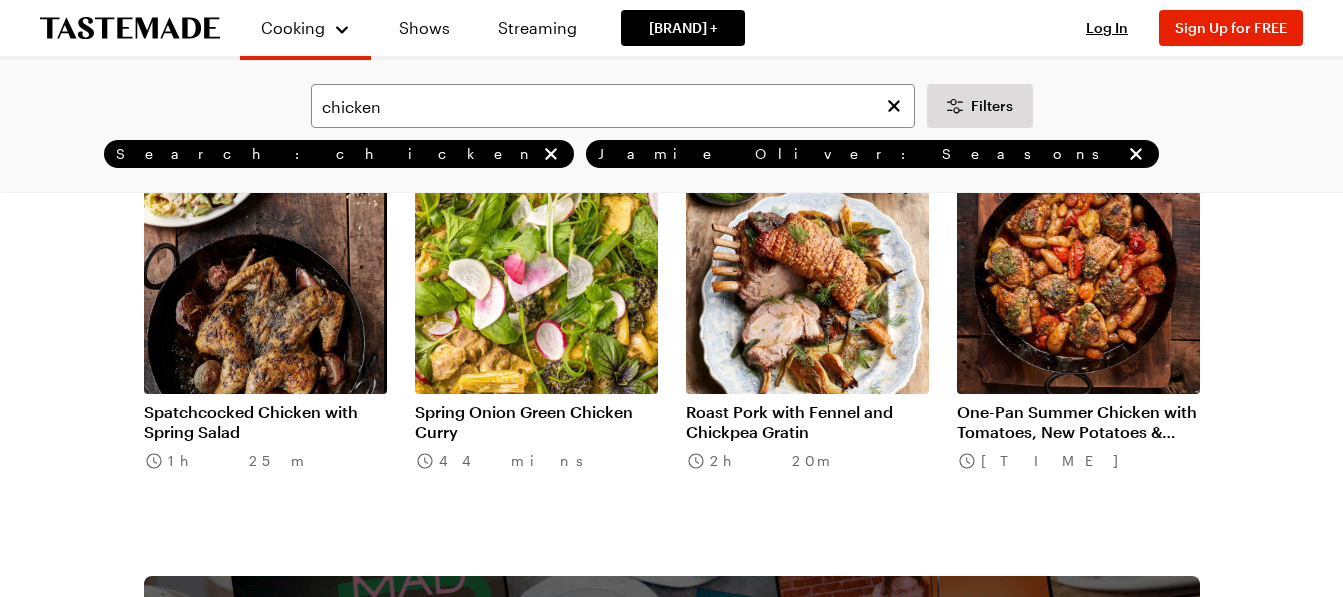 scroll, scrollTop: 155, scrollLeft: 0, axis: vertical 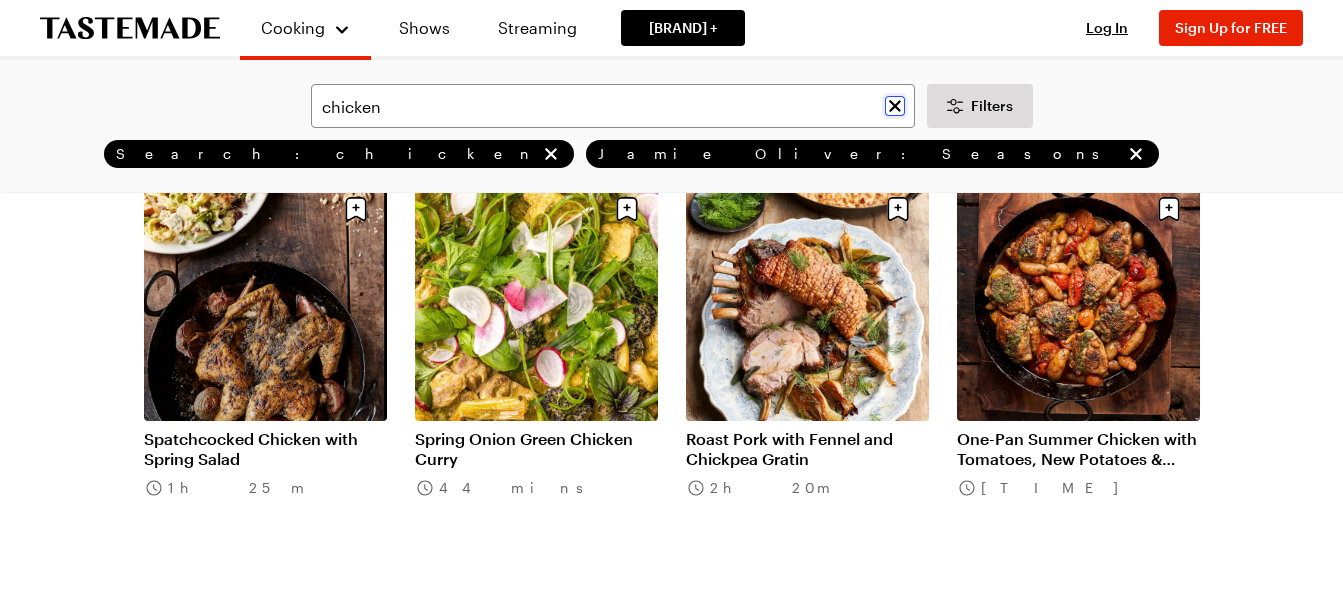click 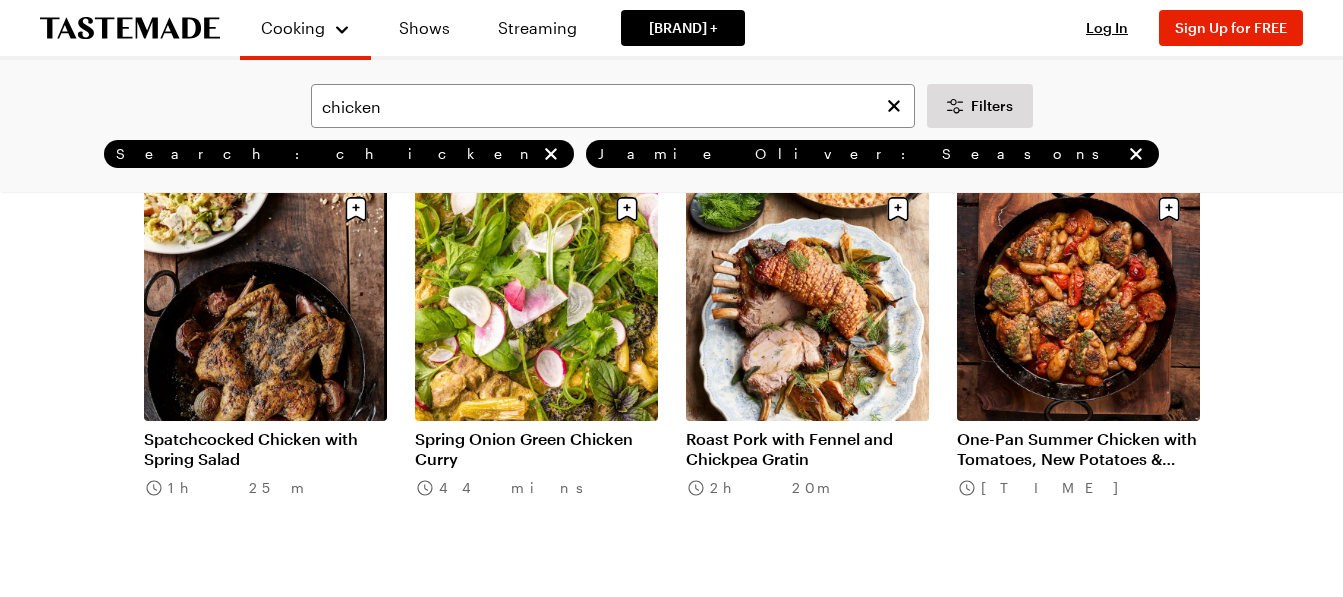 type 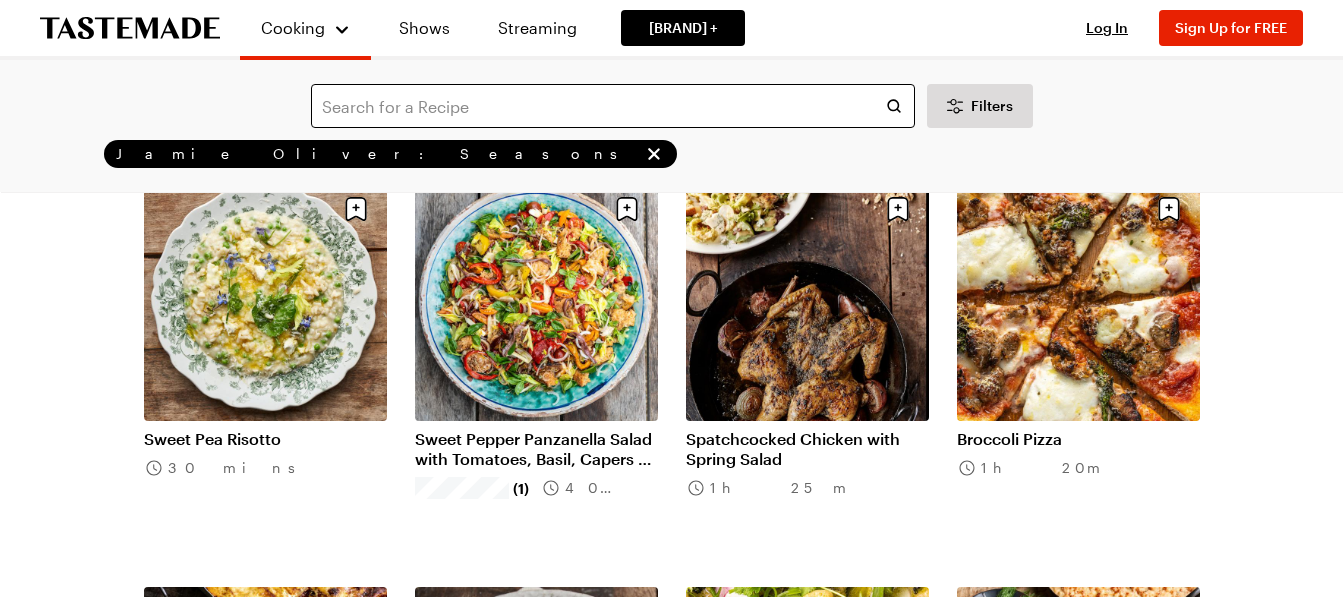 scroll, scrollTop: 0, scrollLeft: 0, axis: both 